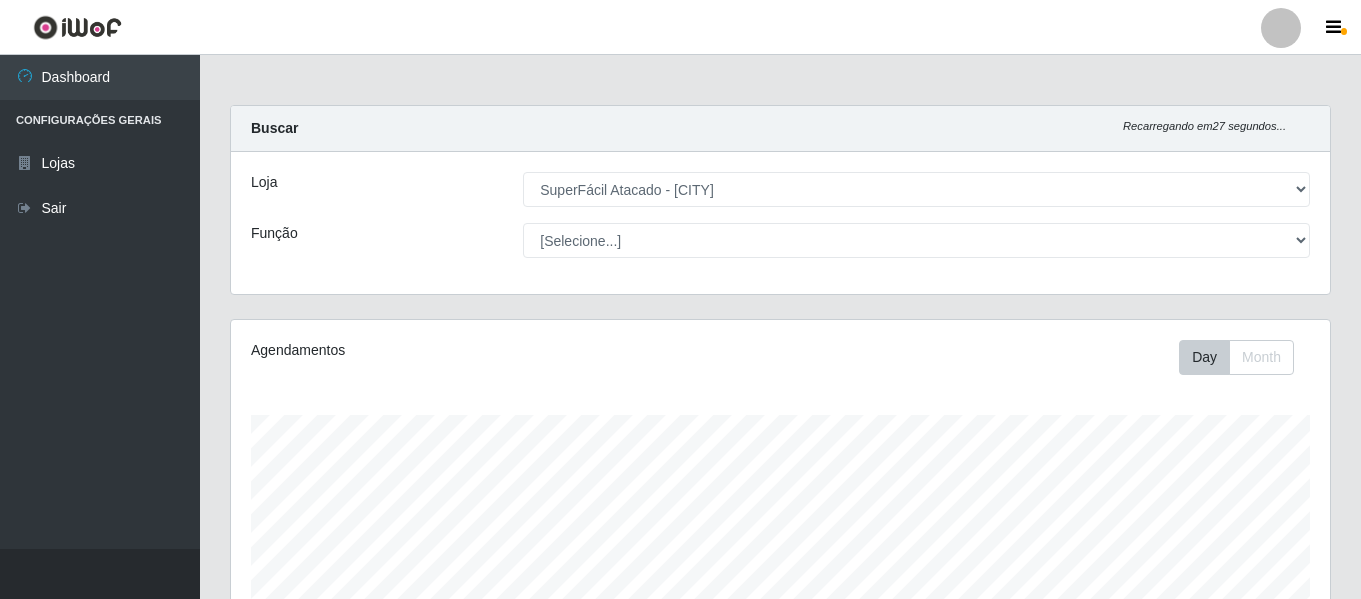 select on "408" 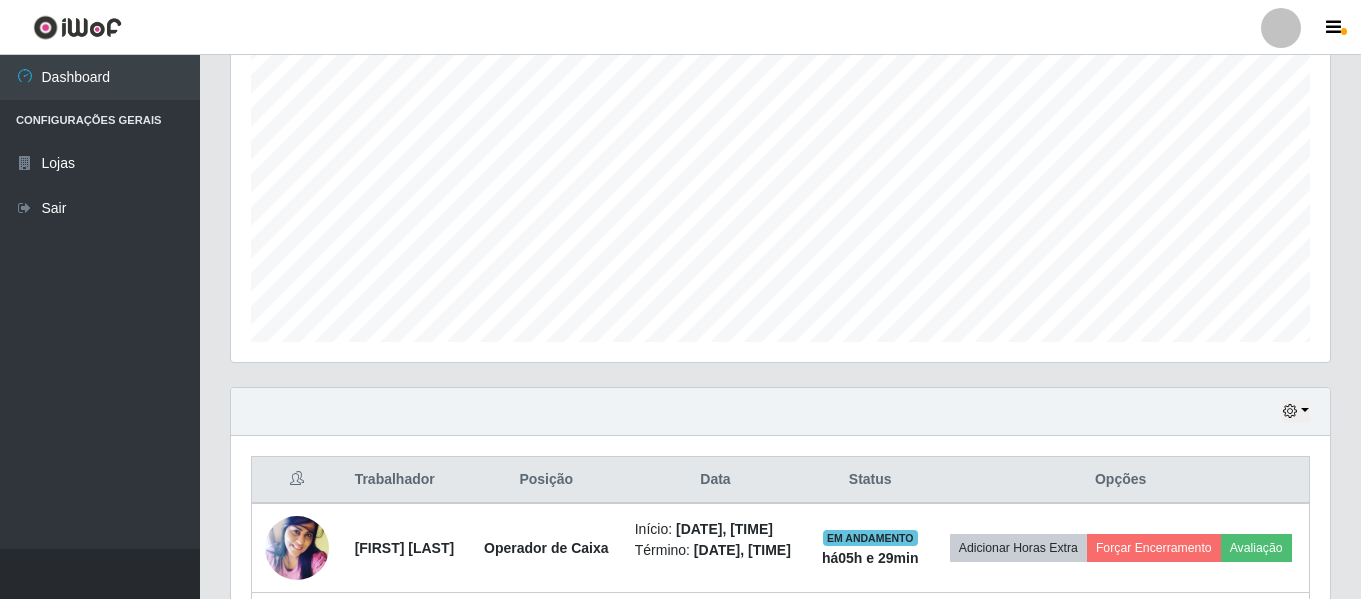 scroll, scrollTop: 999585, scrollLeft: 998901, axis: both 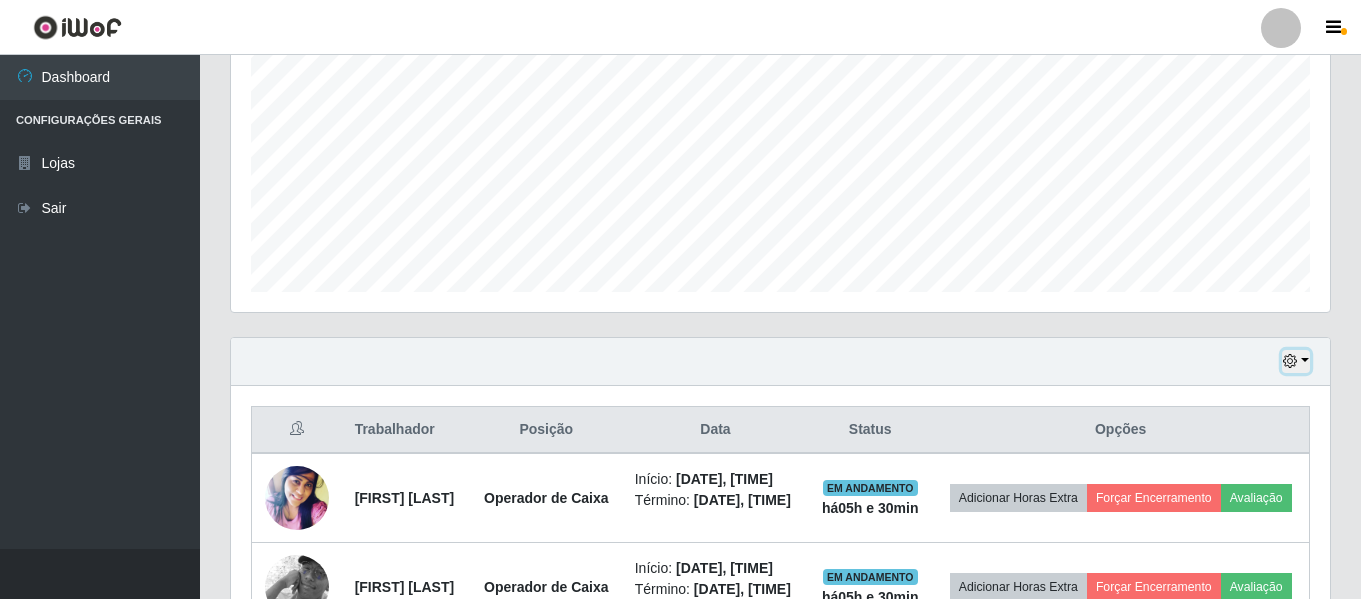 click at bounding box center (1290, 361) 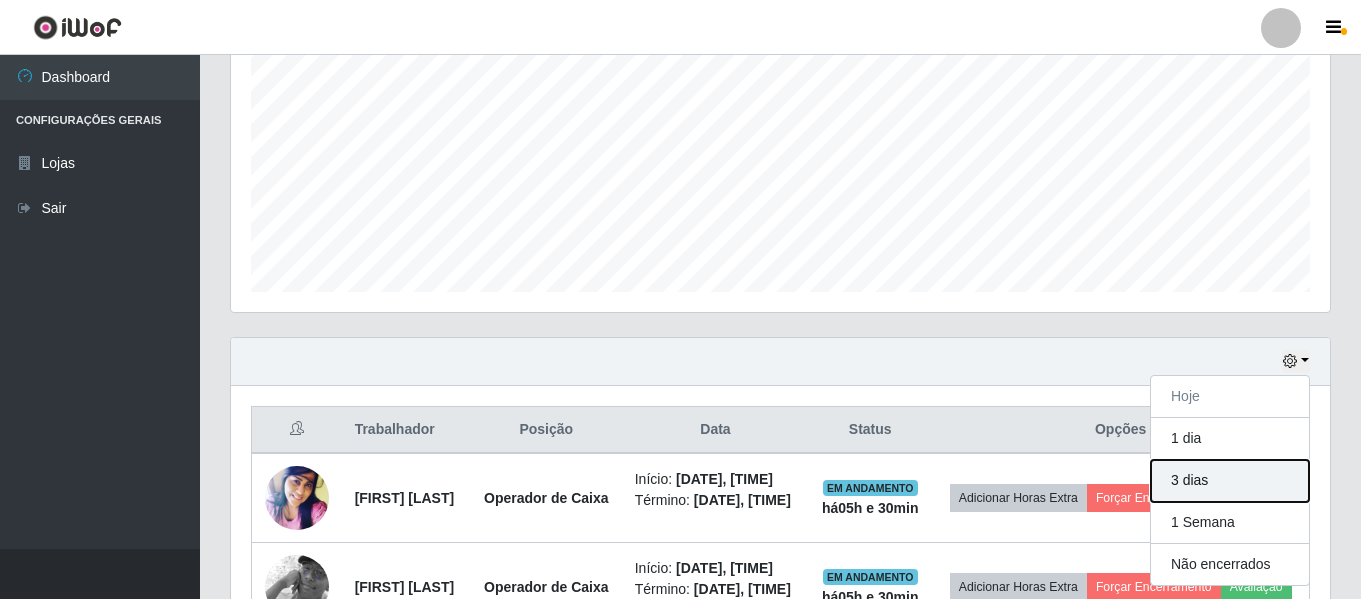 click on "3 dias" at bounding box center [1230, 481] 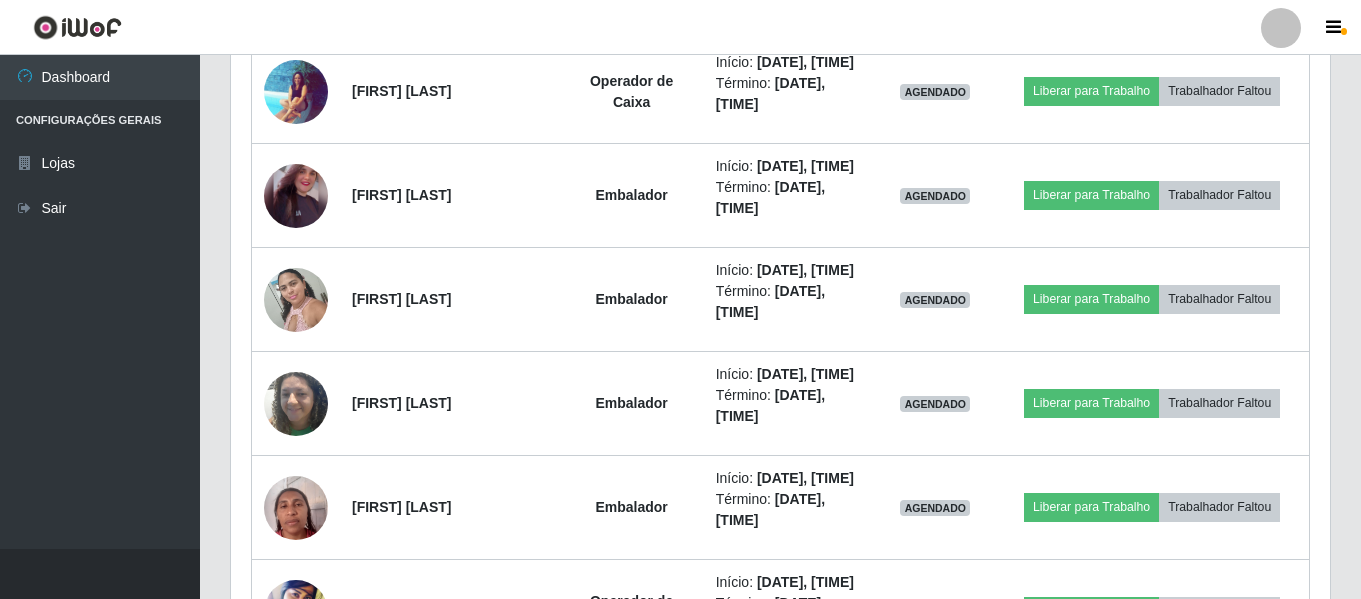 scroll, scrollTop: 3023, scrollLeft: 0, axis: vertical 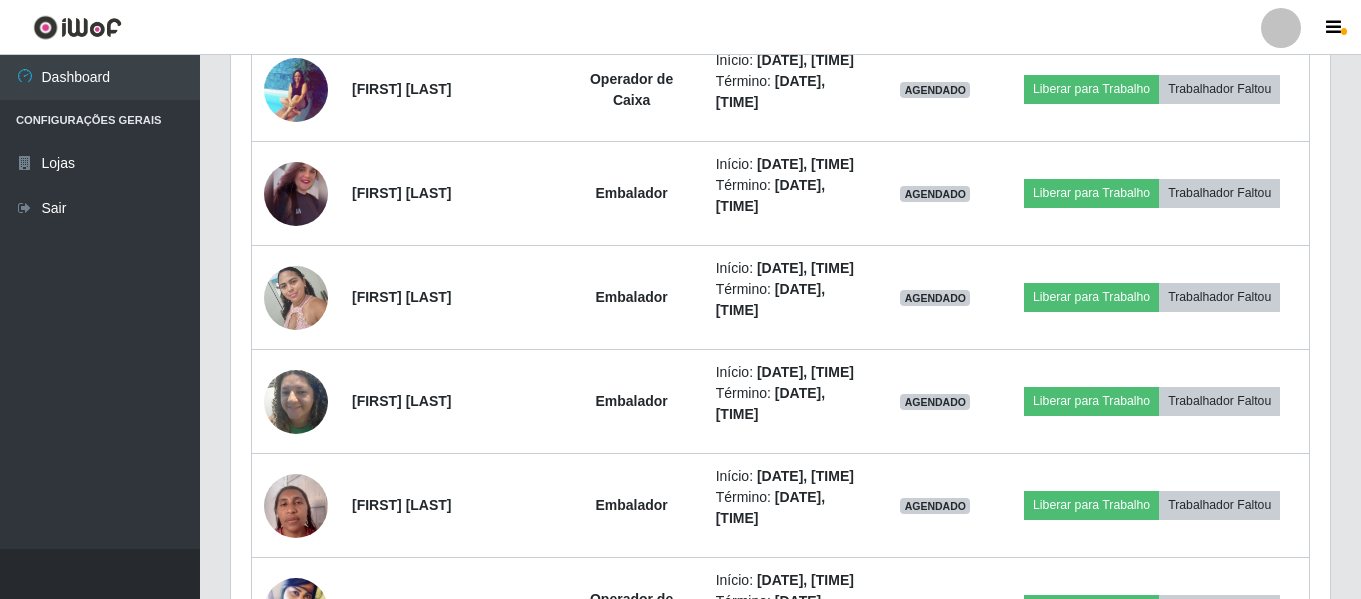 click at bounding box center (296, -14) 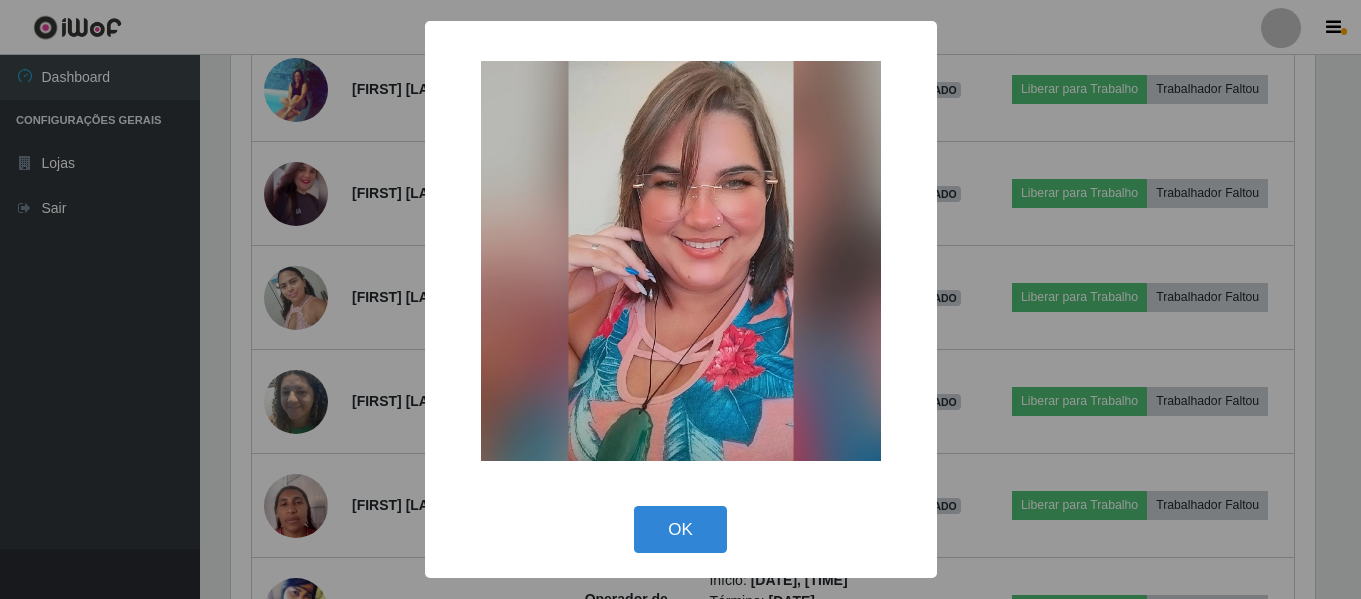 scroll, scrollTop: 999585, scrollLeft: 998911, axis: both 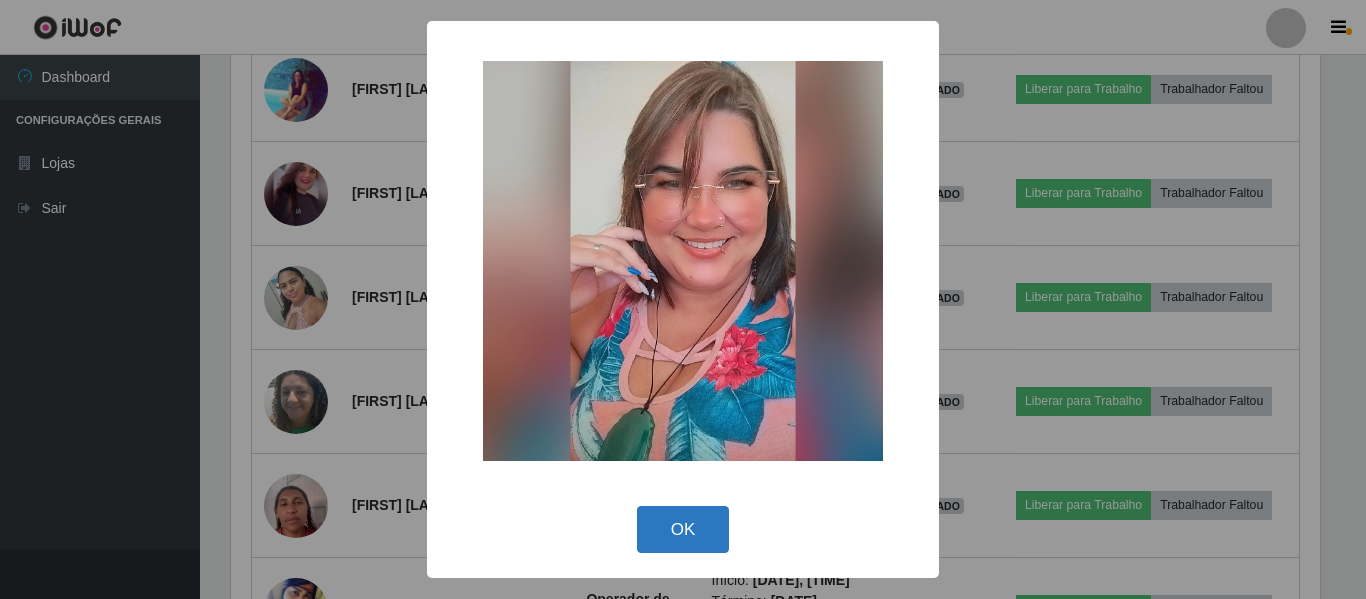 click on "OK" at bounding box center [683, 529] 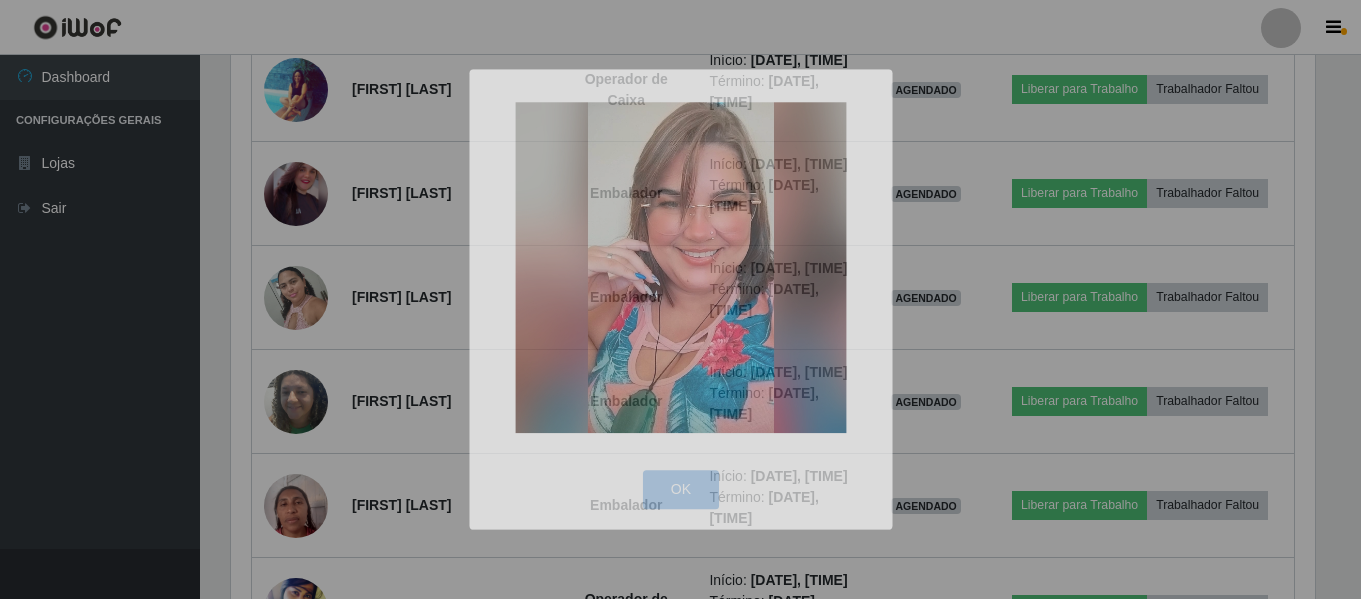 scroll, scrollTop: 999585, scrollLeft: 998901, axis: both 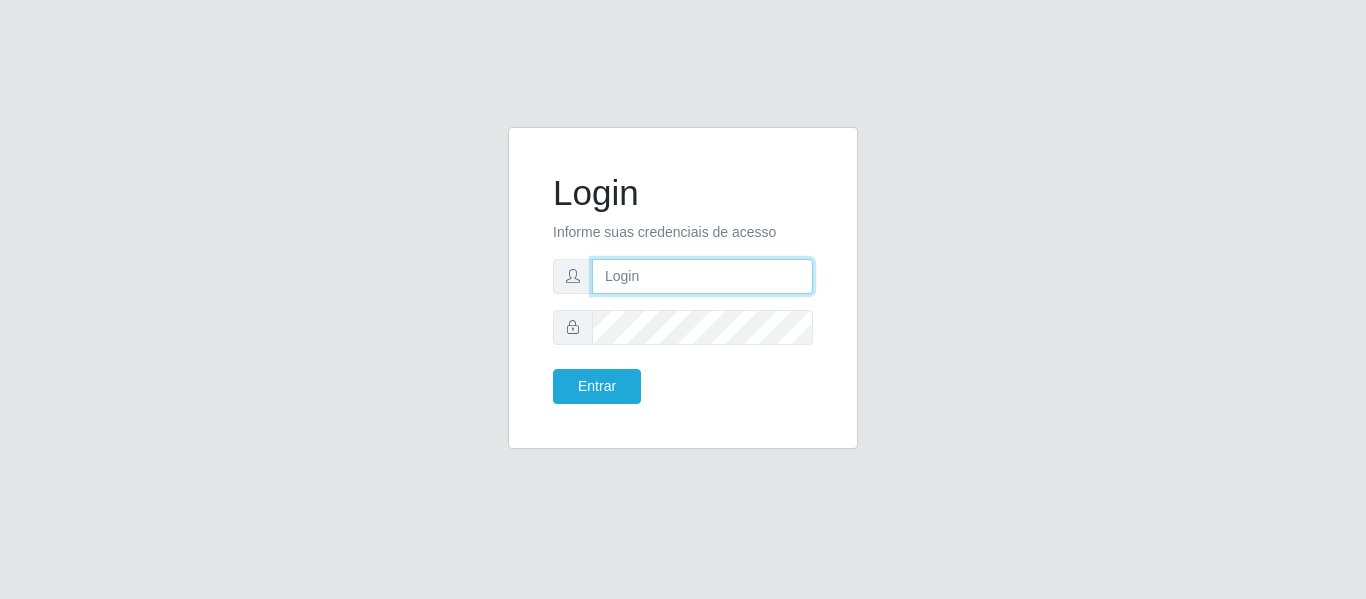 click at bounding box center [702, 276] 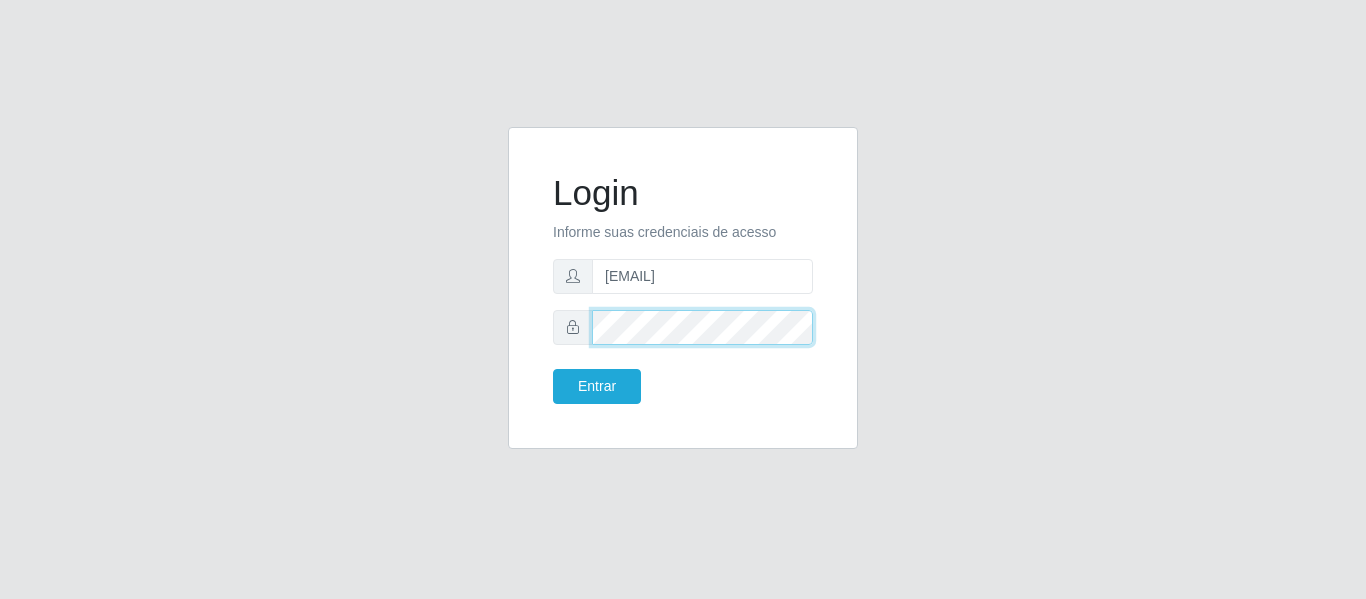 click on "Entrar" at bounding box center [597, 386] 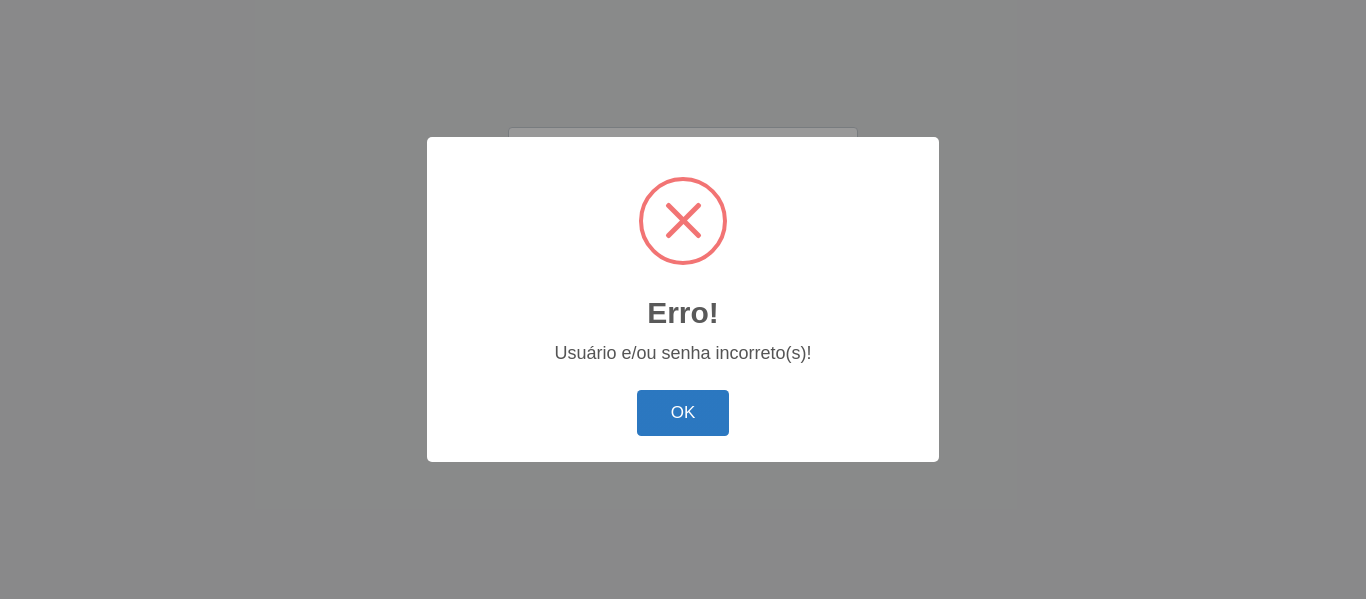 click on "OK" at bounding box center (683, 413) 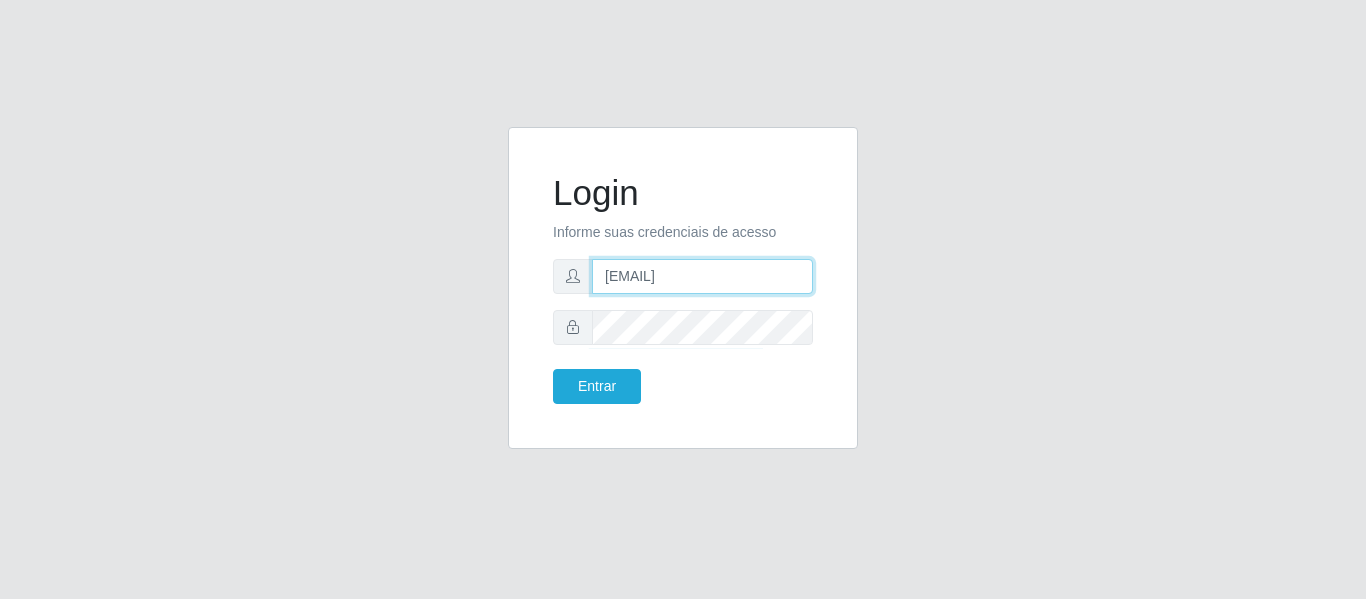 drag, startPoint x: 775, startPoint y: 285, endPoint x: 479, endPoint y: 254, distance: 297.6189 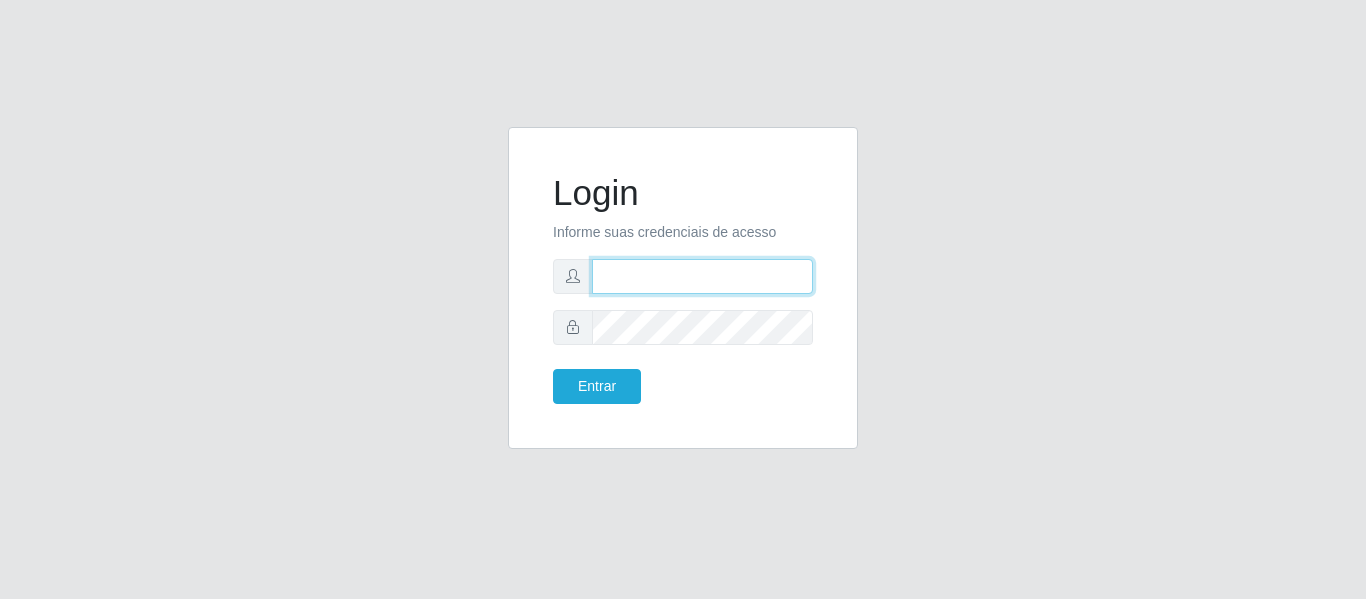 click at bounding box center [702, 276] 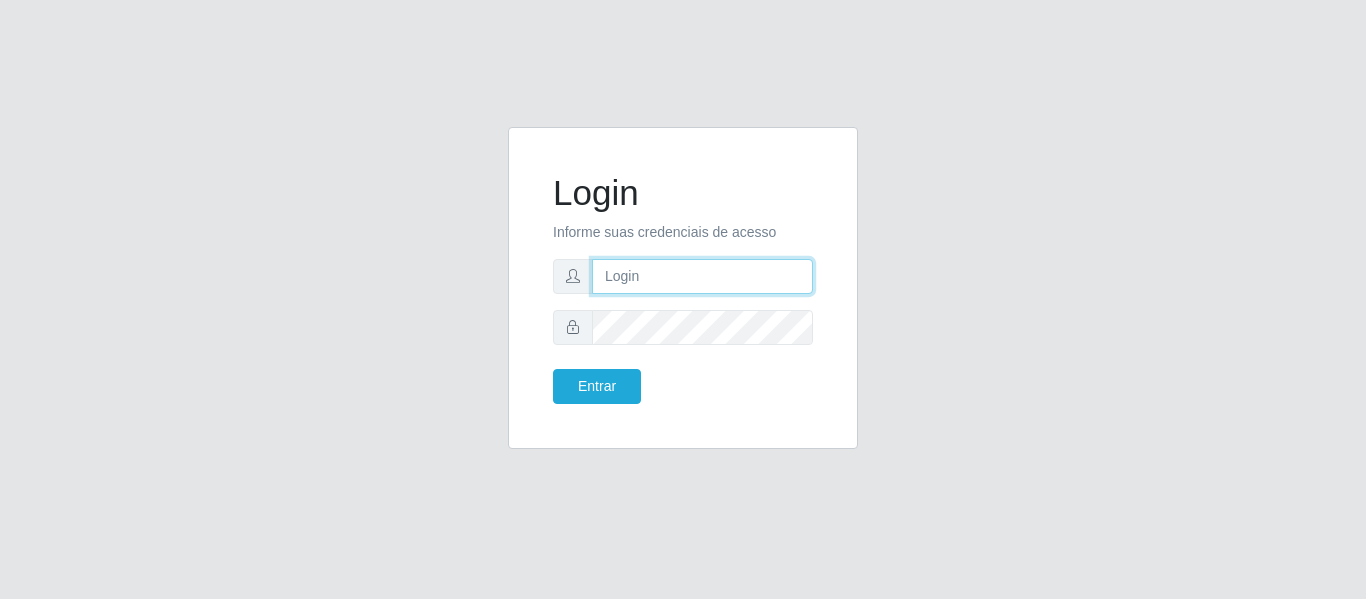 click at bounding box center [702, 276] 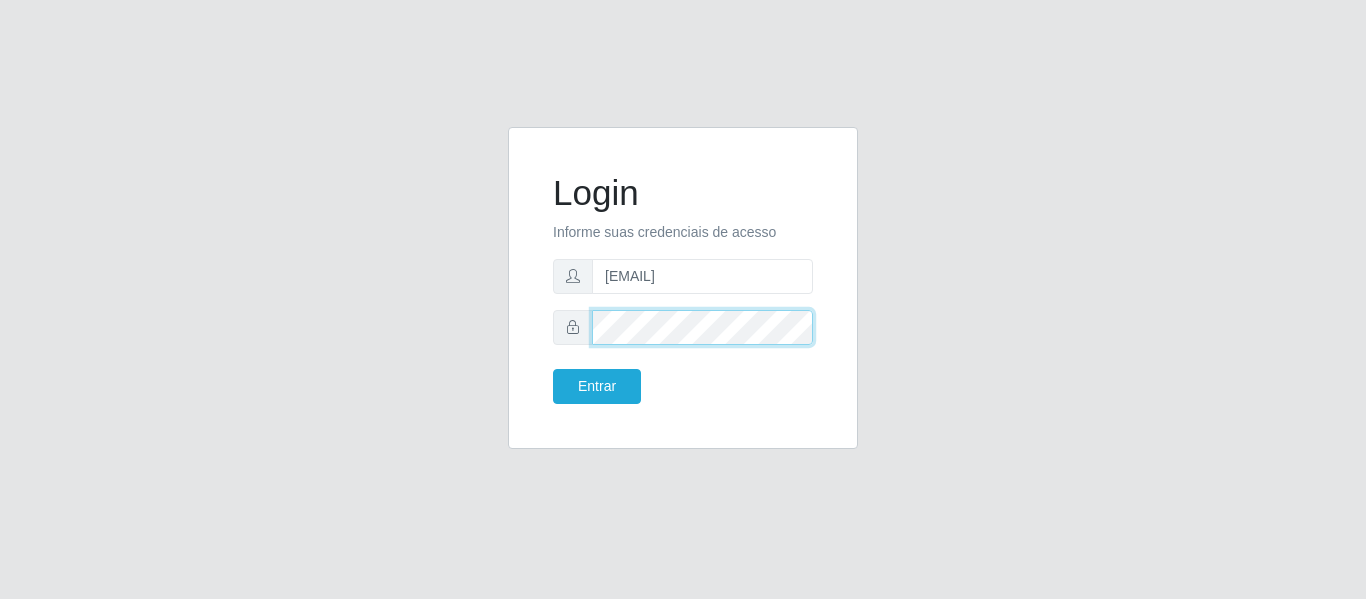 click at bounding box center (683, 327) 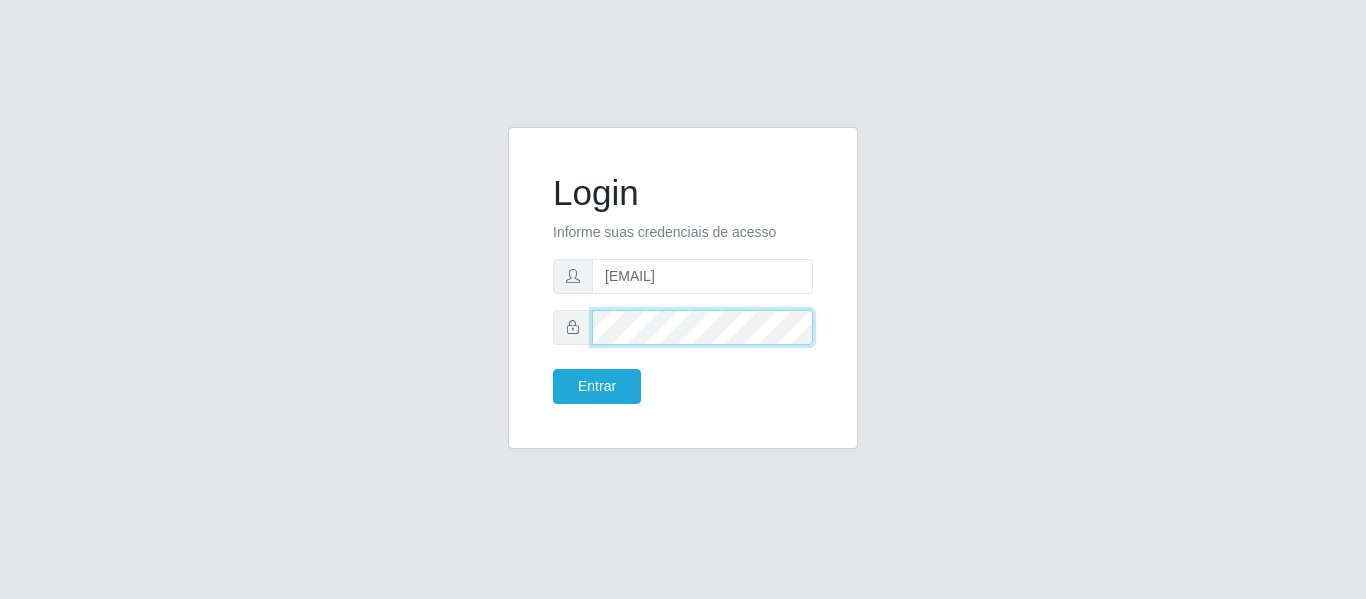 click on "Entrar" at bounding box center [597, 386] 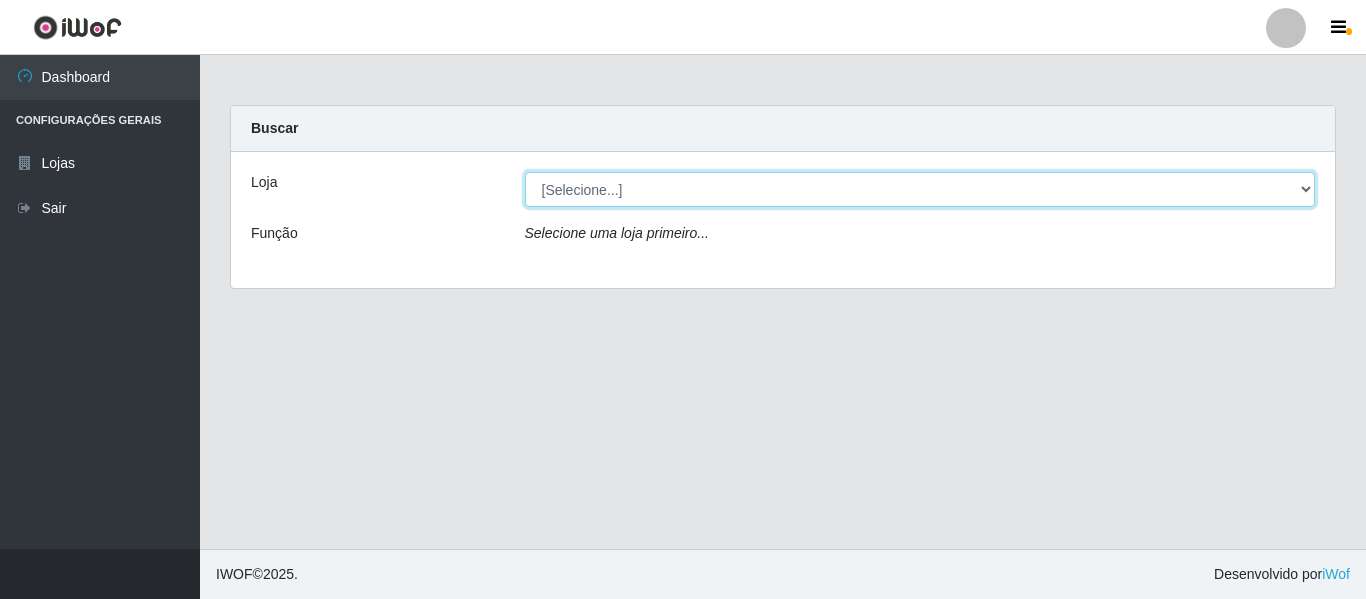 click on "[Selecione...] SuperFácil Atacado - [CITY]" at bounding box center [920, 189] 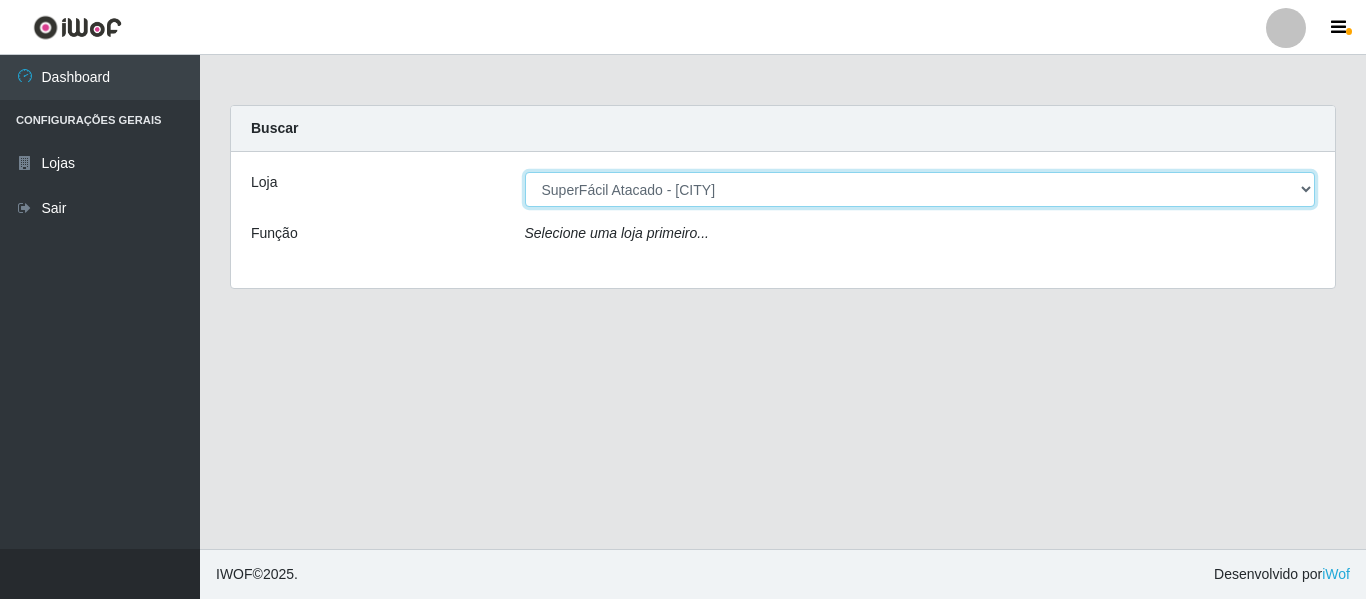 click on "[Selecione...] SuperFácil Atacado - [CITY]" at bounding box center (920, 189) 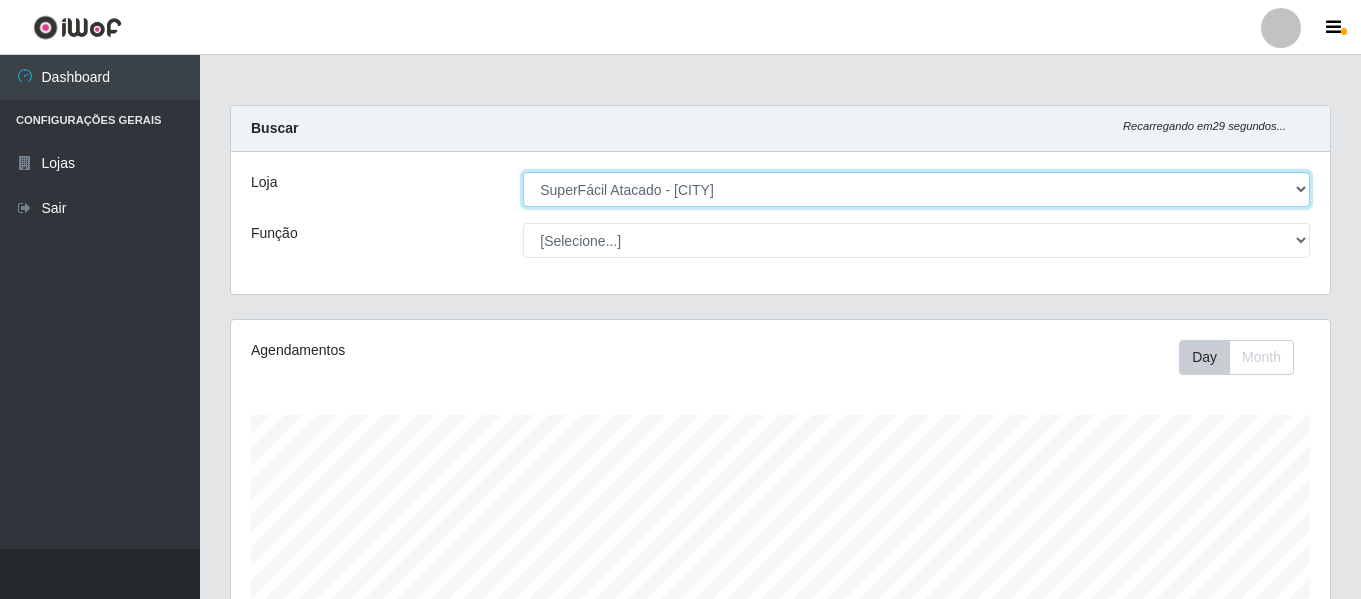 scroll, scrollTop: 999585, scrollLeft: 998901, axis: both 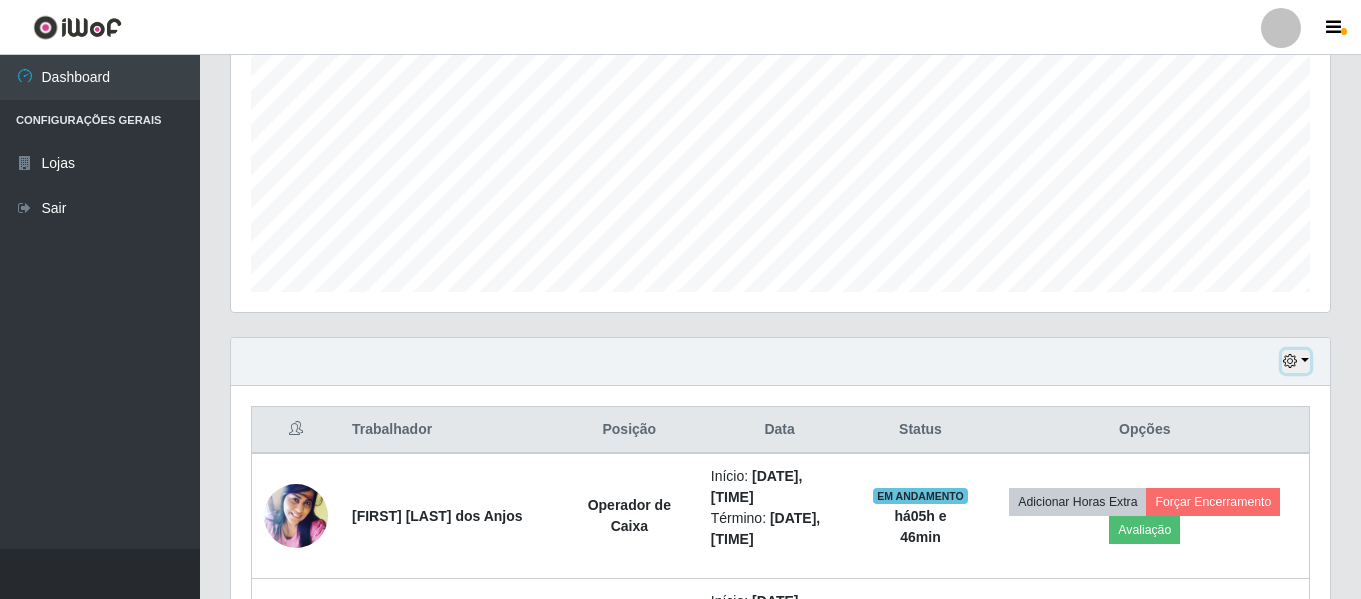 click at bounding box center (1296, 361) 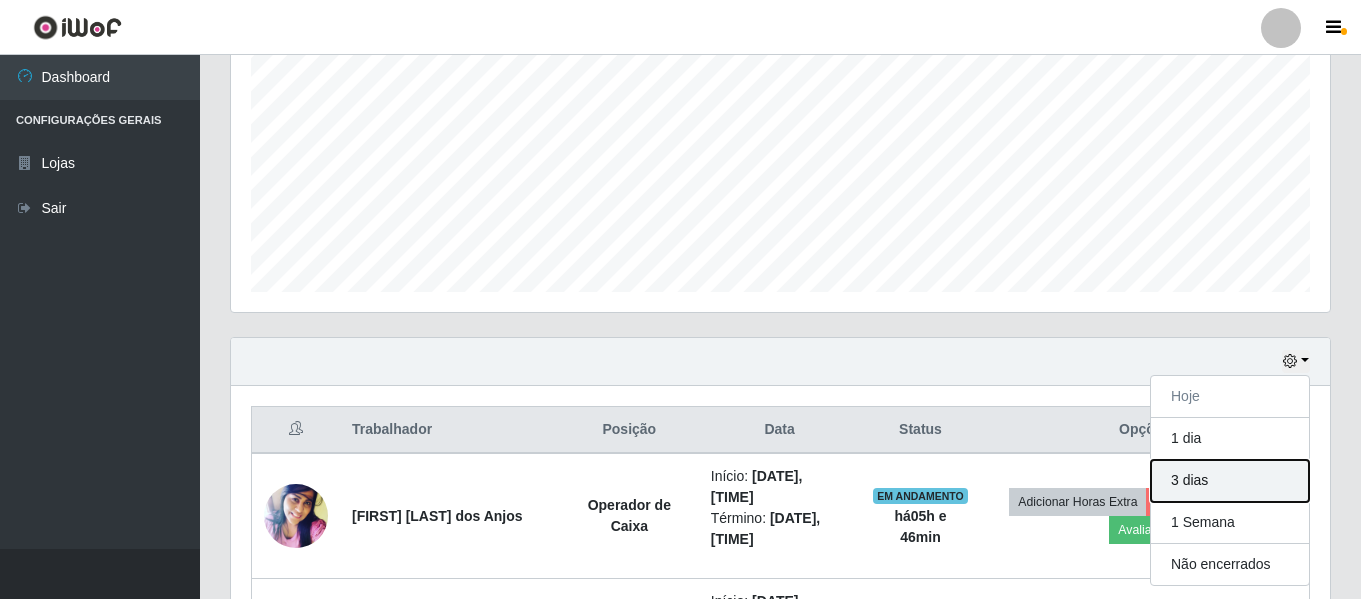 click on "3 dias" at bounding box center (1230, 481) 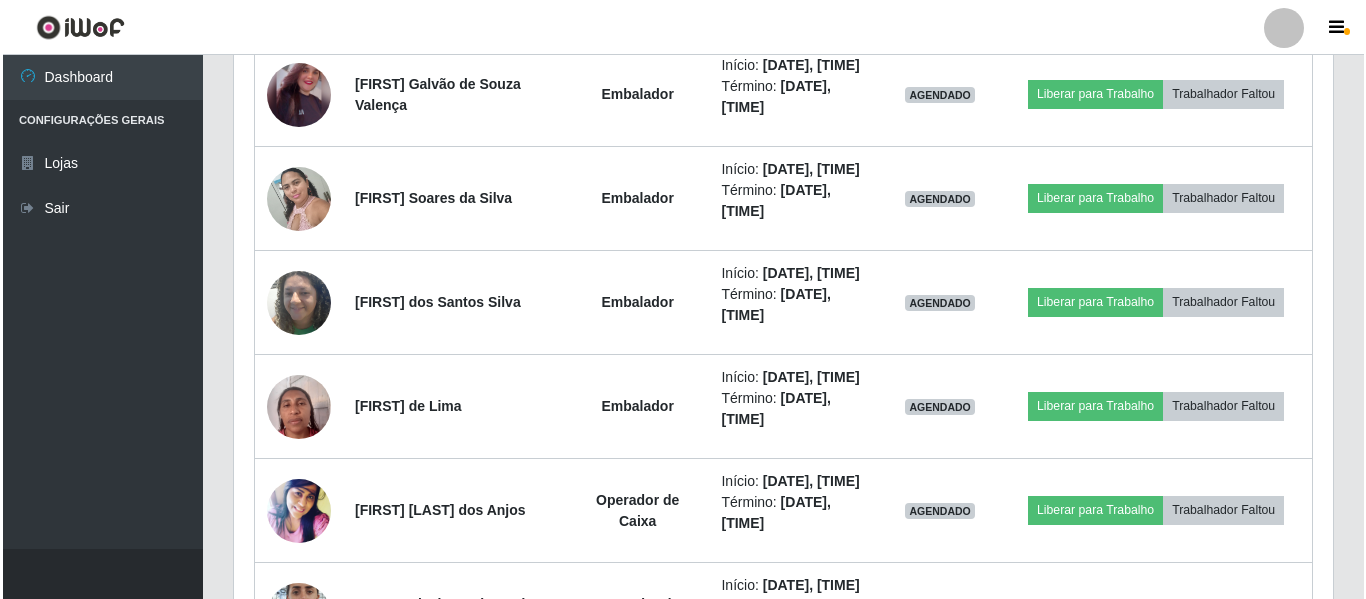 scroll, scrollTop: 3123, scrollLeft: 0, axis: vertical 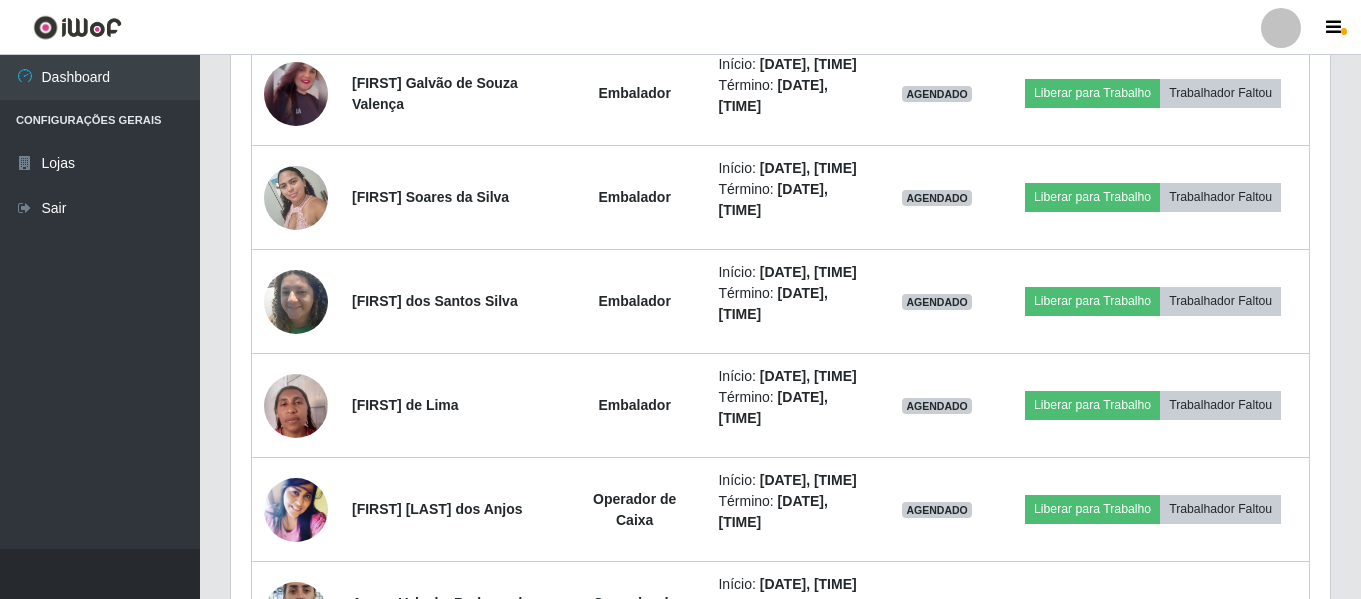 click at bounding box center [296, -114] 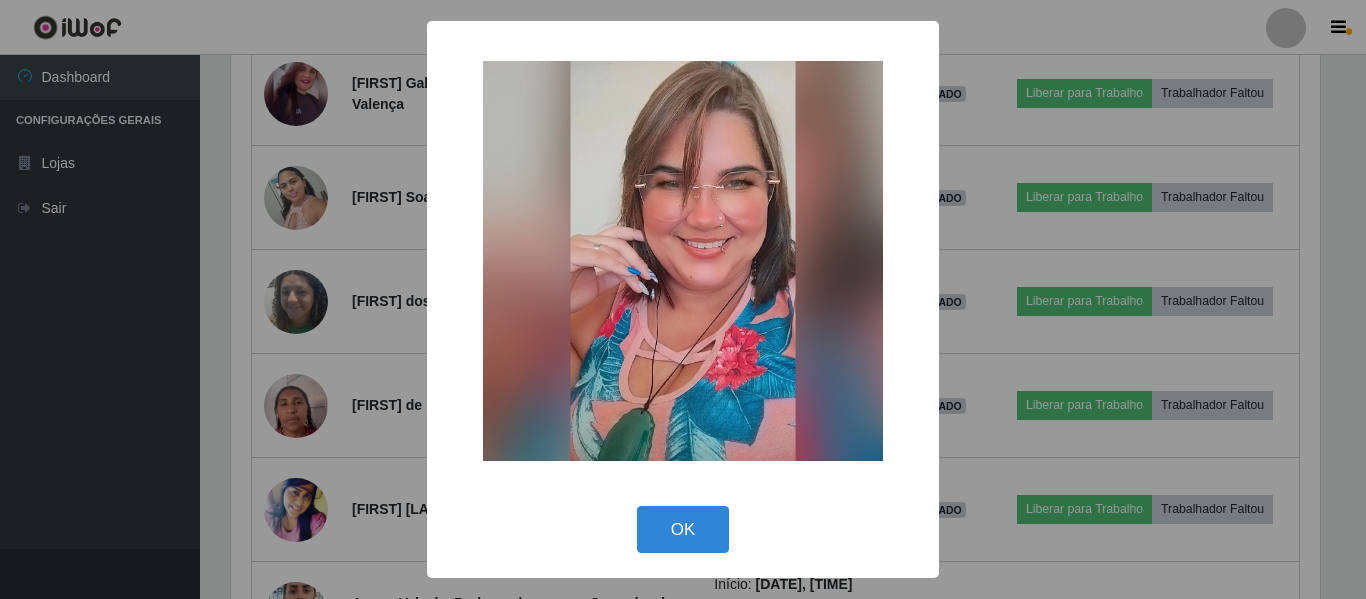 scroll, scrollTop: 999585, scrollLeft: 998911, axis: both 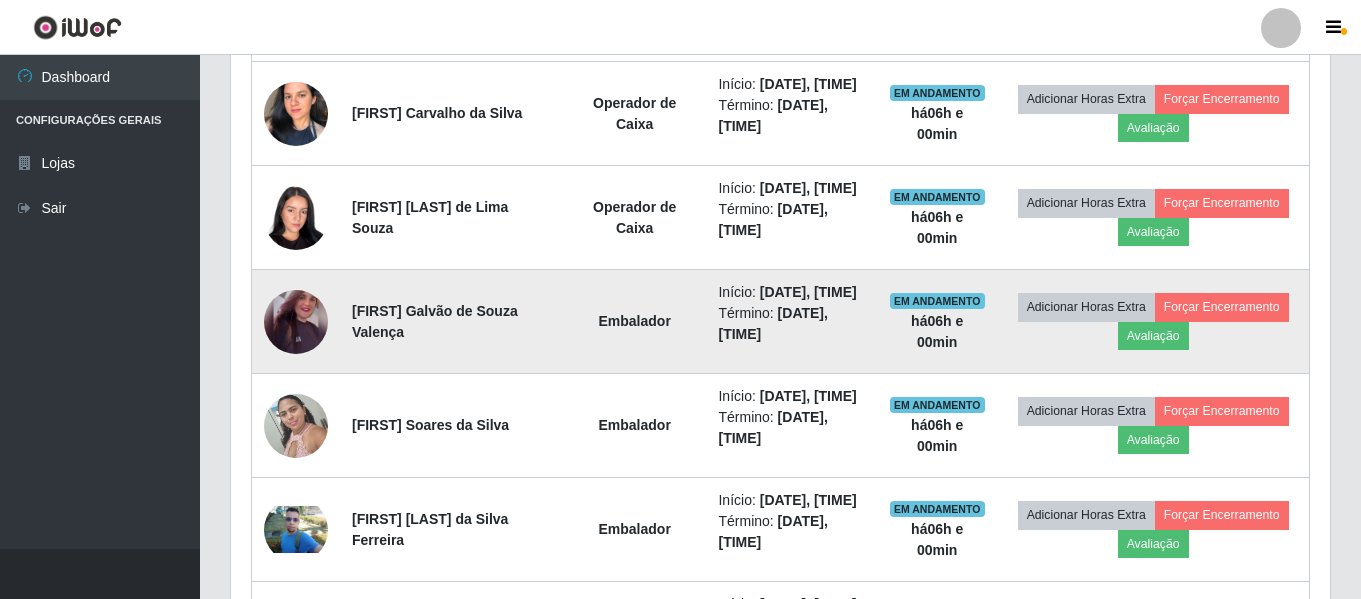 click at bounding box center [296, 322] 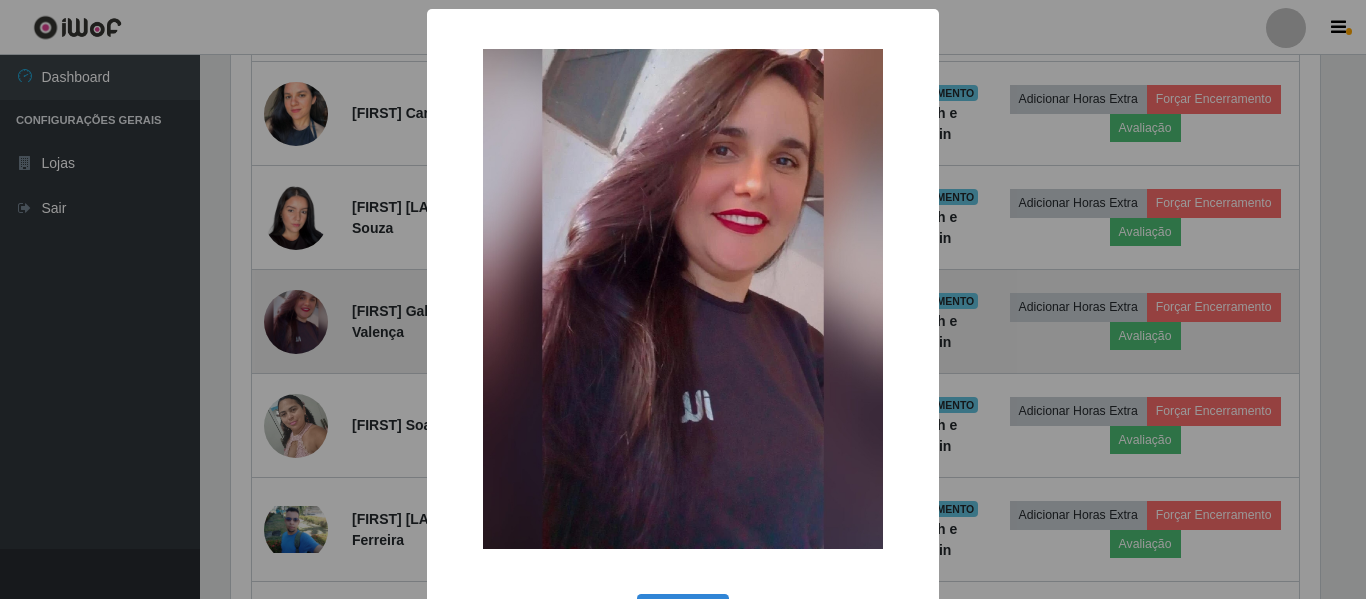 scroll, scrollTop: 999585, scrollLeft: 998911, axis: both 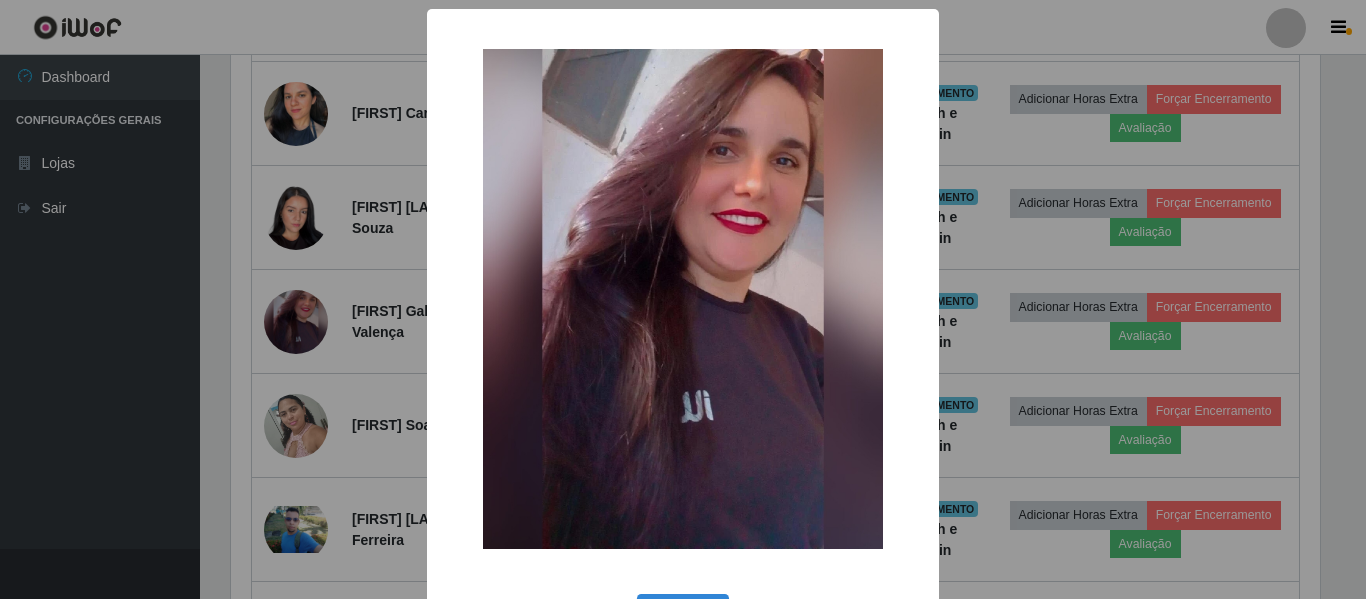 click on "× OK Cancel" at bounding box center [683, 299] 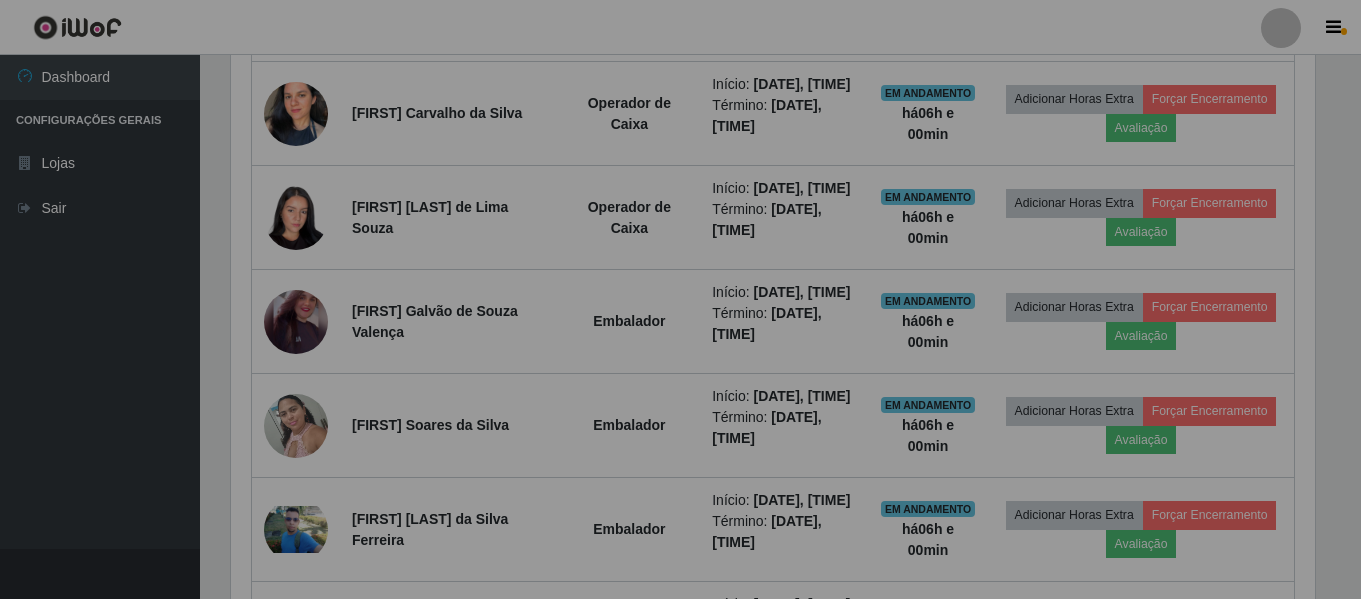 scroll, scrollTop: 999585, scrollLeft: 998901, axis: both 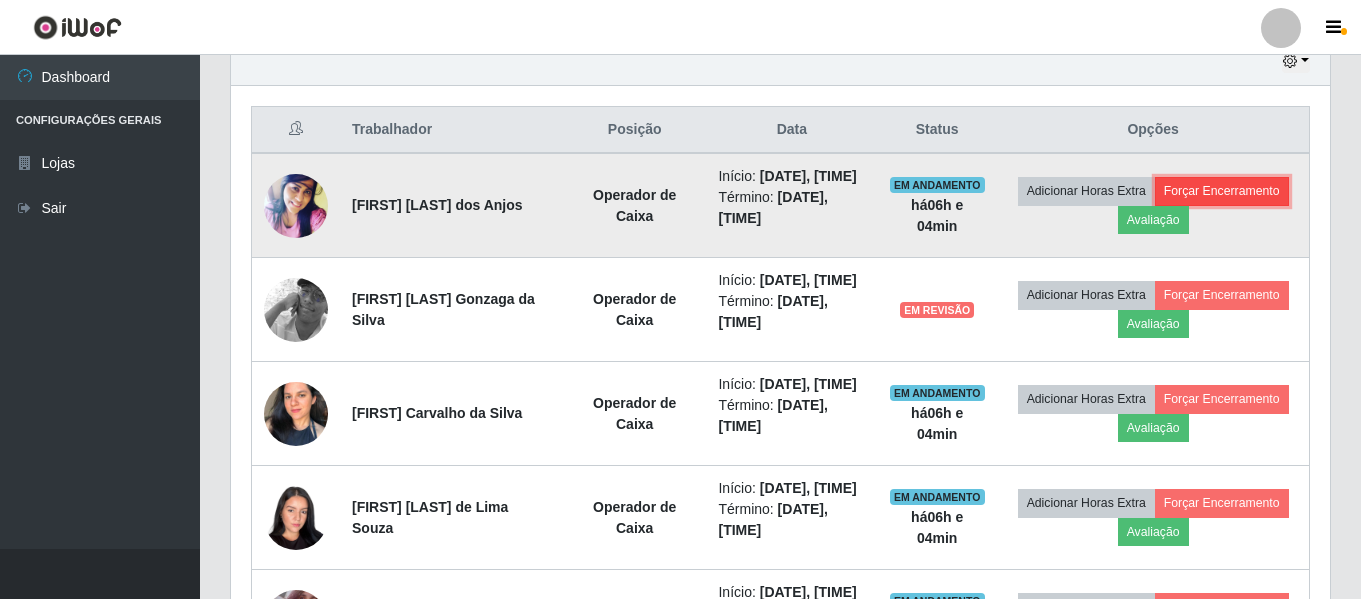 click on "Forçar Encerramento" at bounding box center [1222, 191] 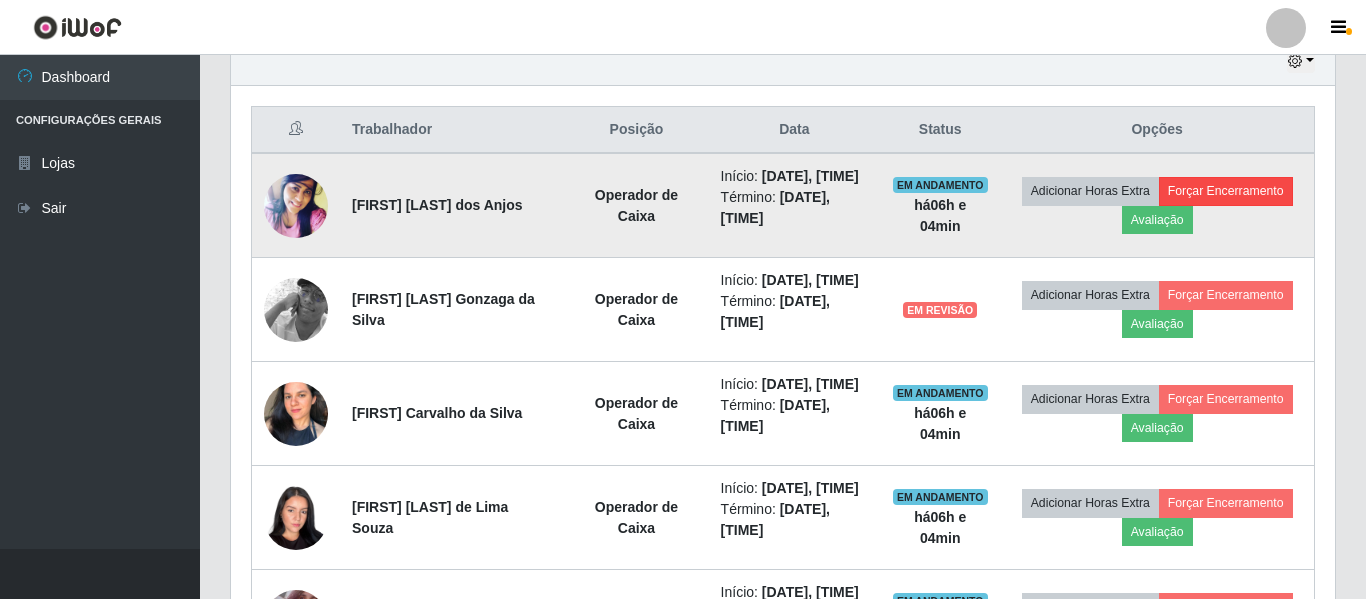 scroll, scrollTop: 999585, scrollLeft: 998911, axis: both 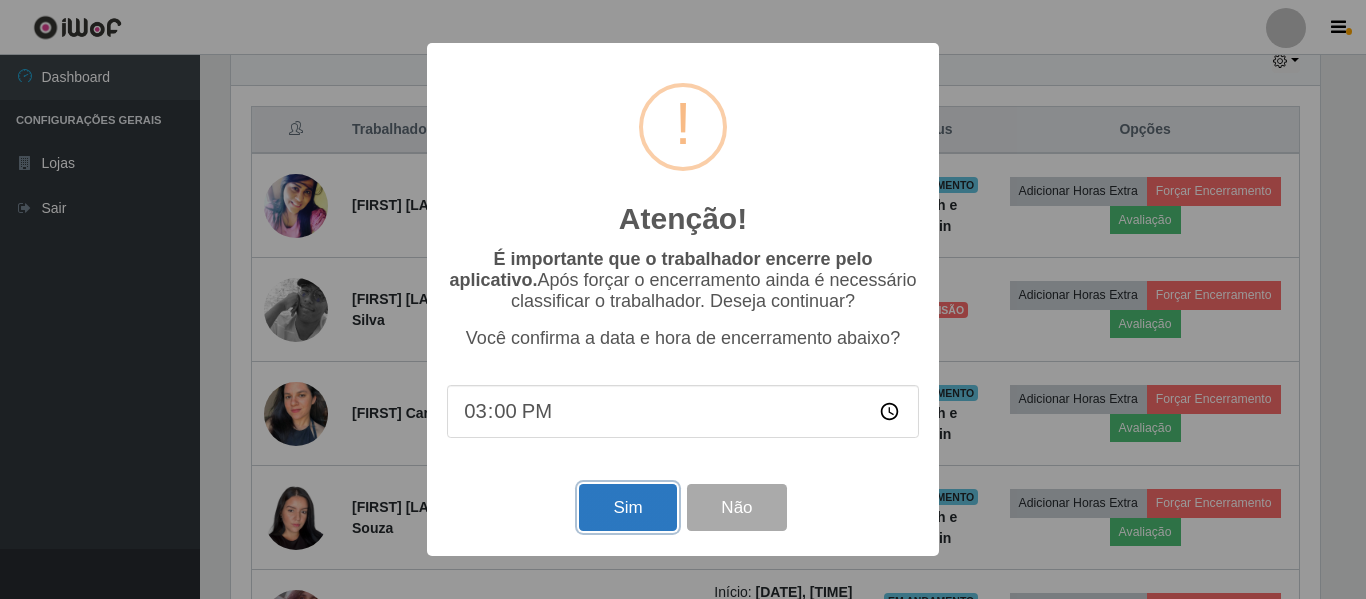 click on "Sim" at bounding box center (627, 507) 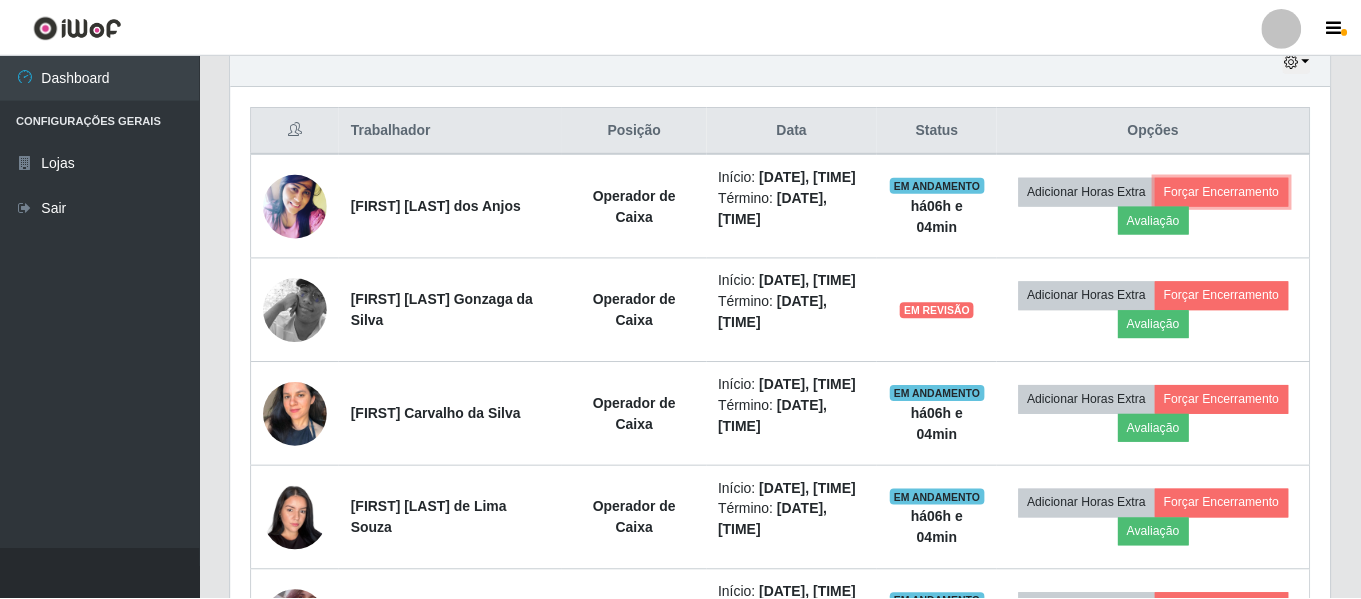 scroll, scrollTop: 999585, scrollLeft: 998901, axis: both 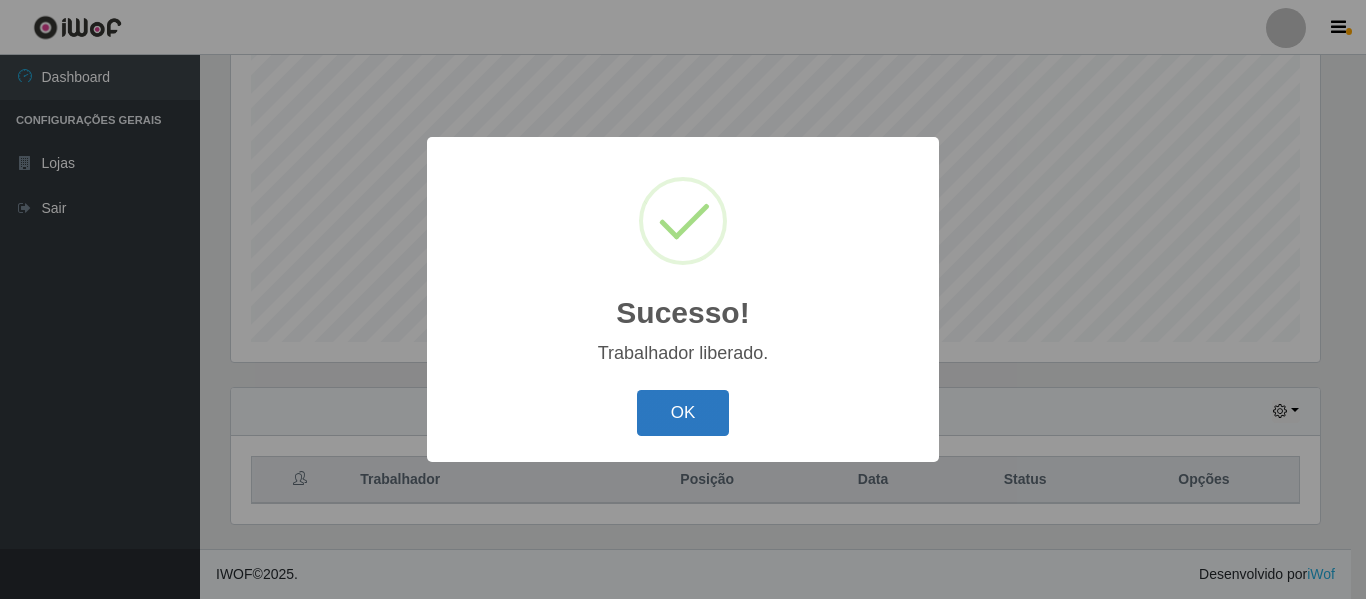 click on "OK" at bounding box center [683, 413] 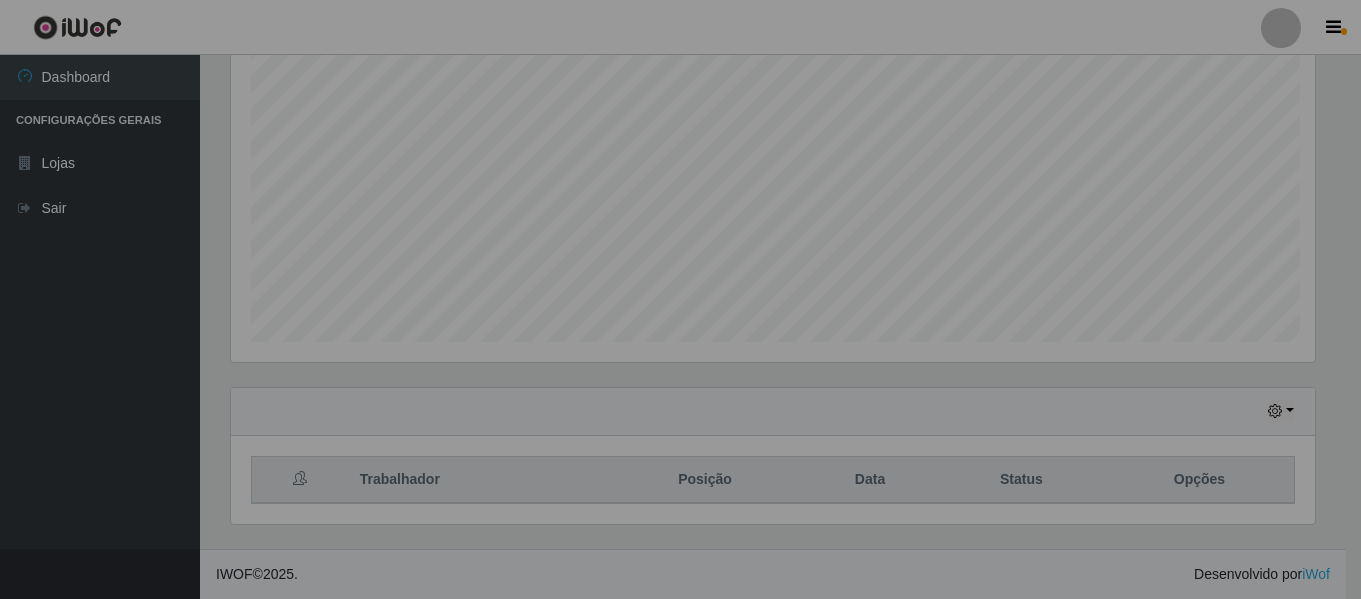 scroll, scrollTop: 999585, scrollLeft: 998901, axis: both 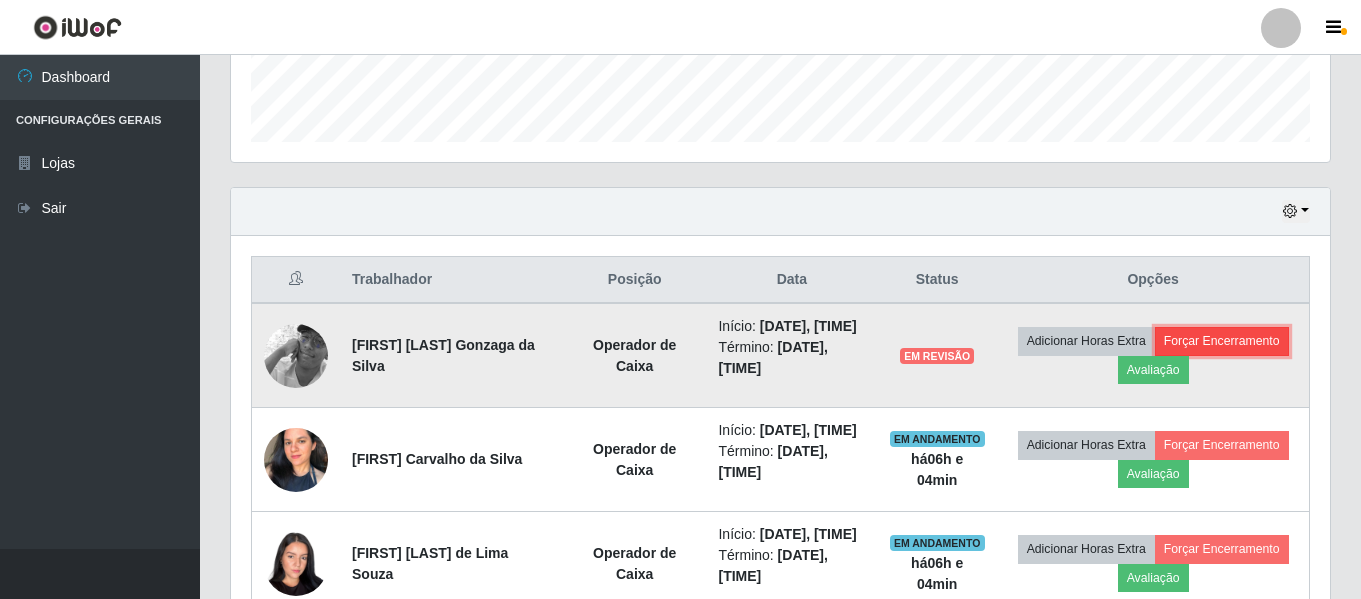 click on "Forçar Encerramento" at bounding box center (1222, 341) 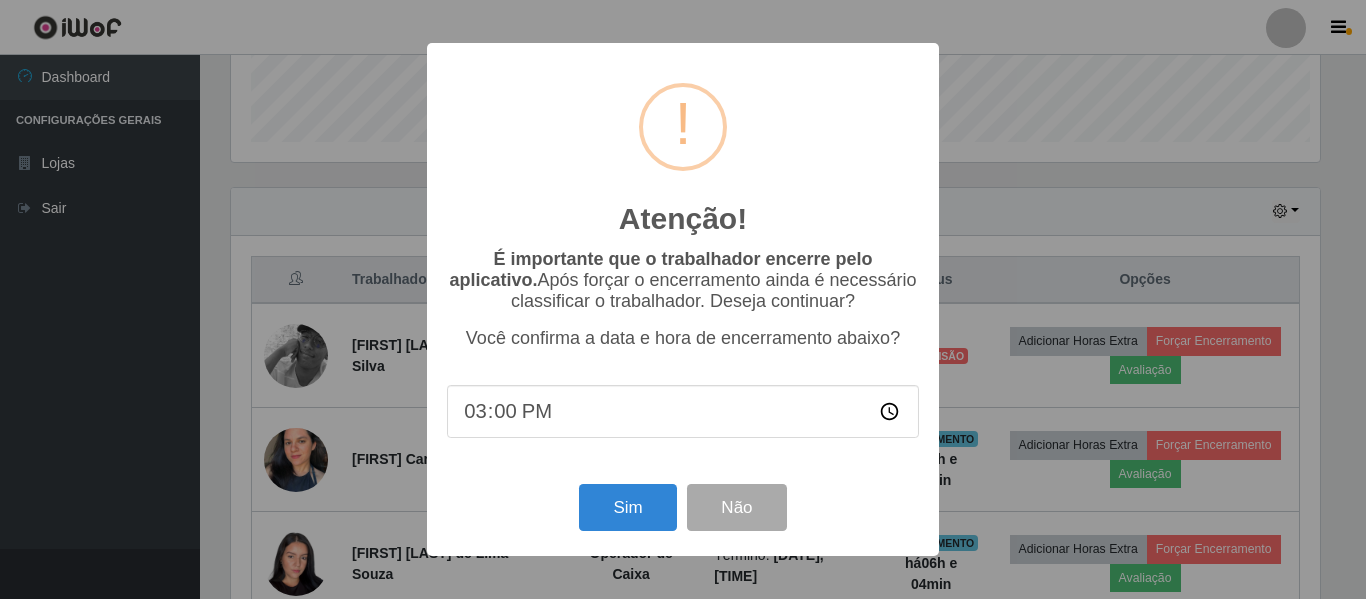 scroll, scrollTop: 999585, scrollLeft: 998911, axis: both 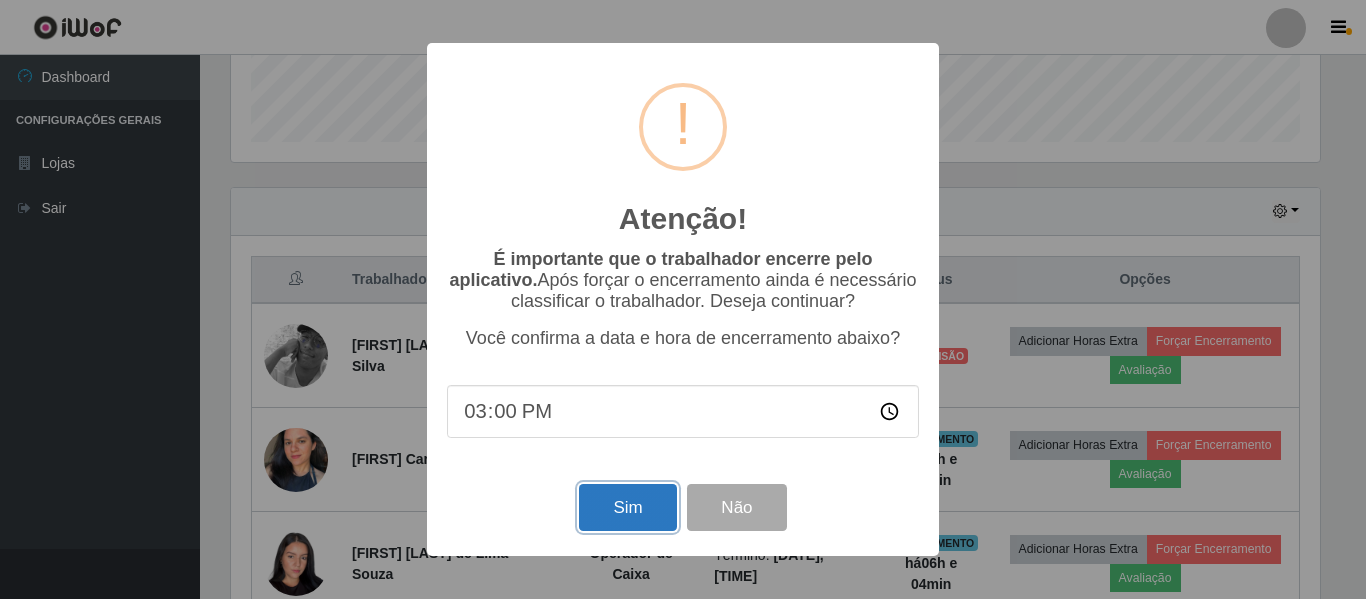 click on "Sim" at bounding box center [627, 507] 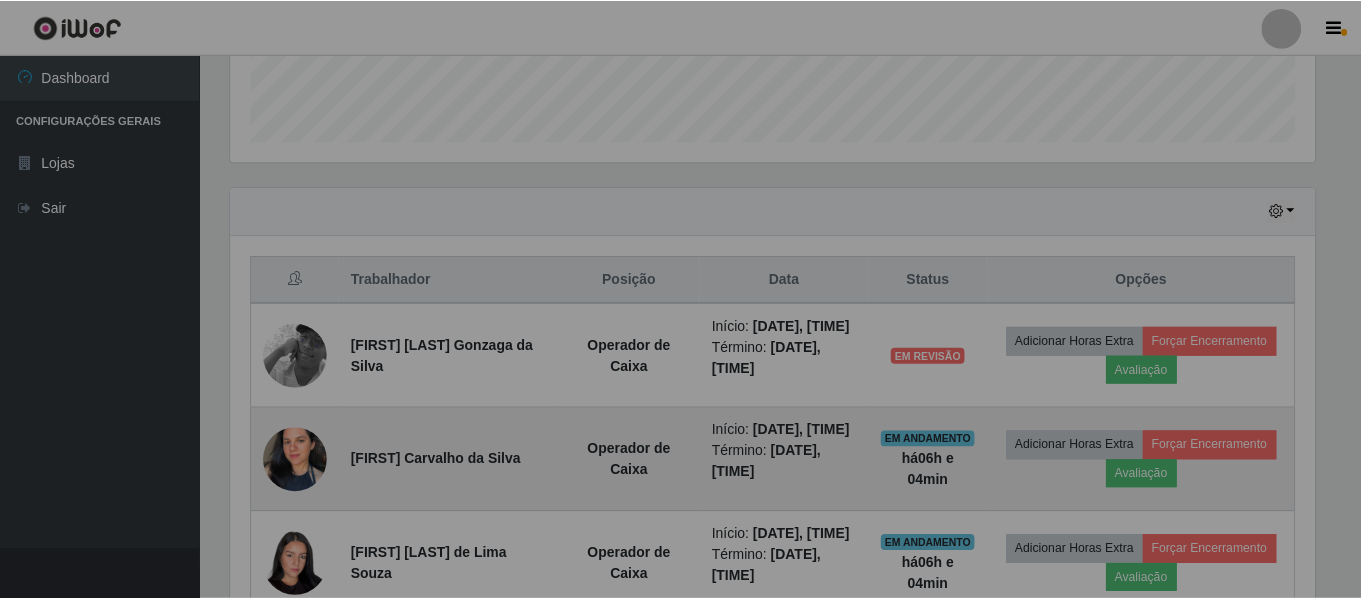 scroll, scrollTop: 999585, scrollLeft: 998901, axis: both 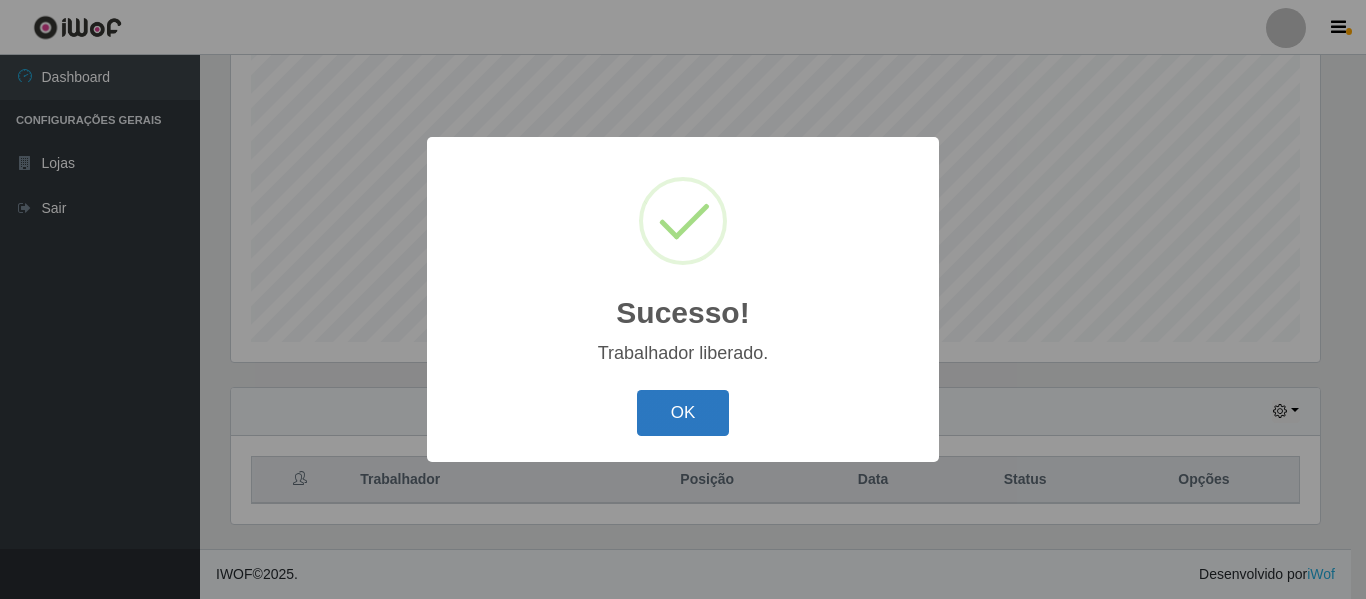click on "OK" at bounding box center (683, 413) 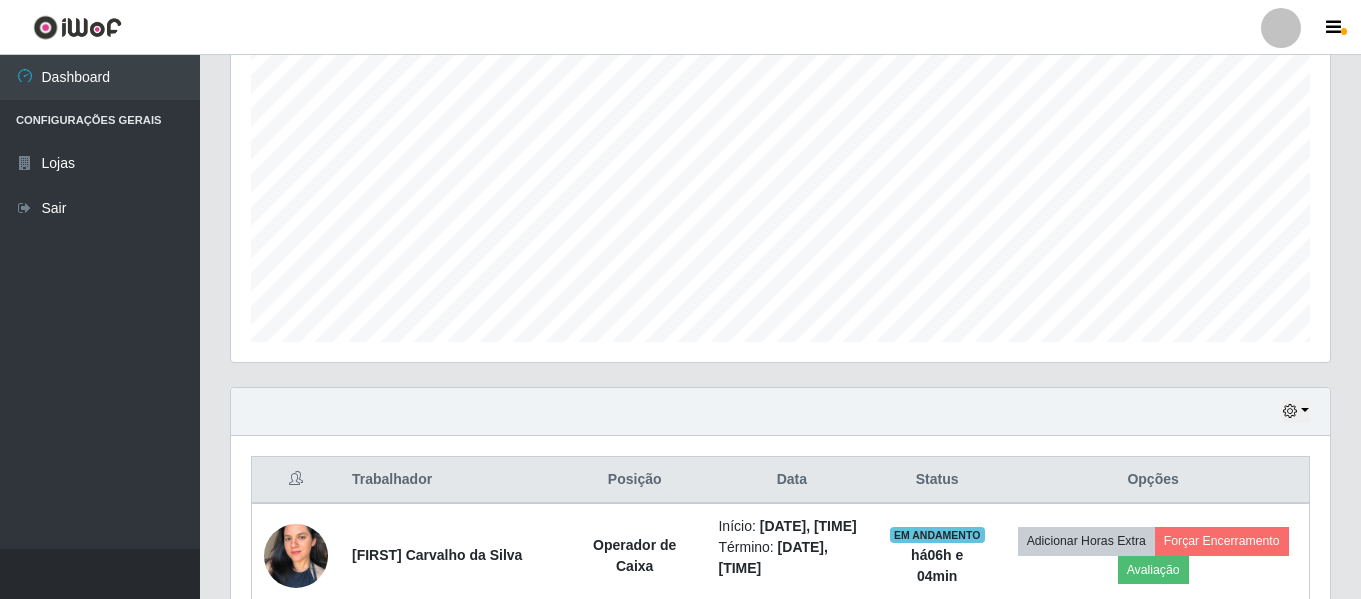 scroll, scrollTop: 999585, scrollLeft: 998901, axis: both 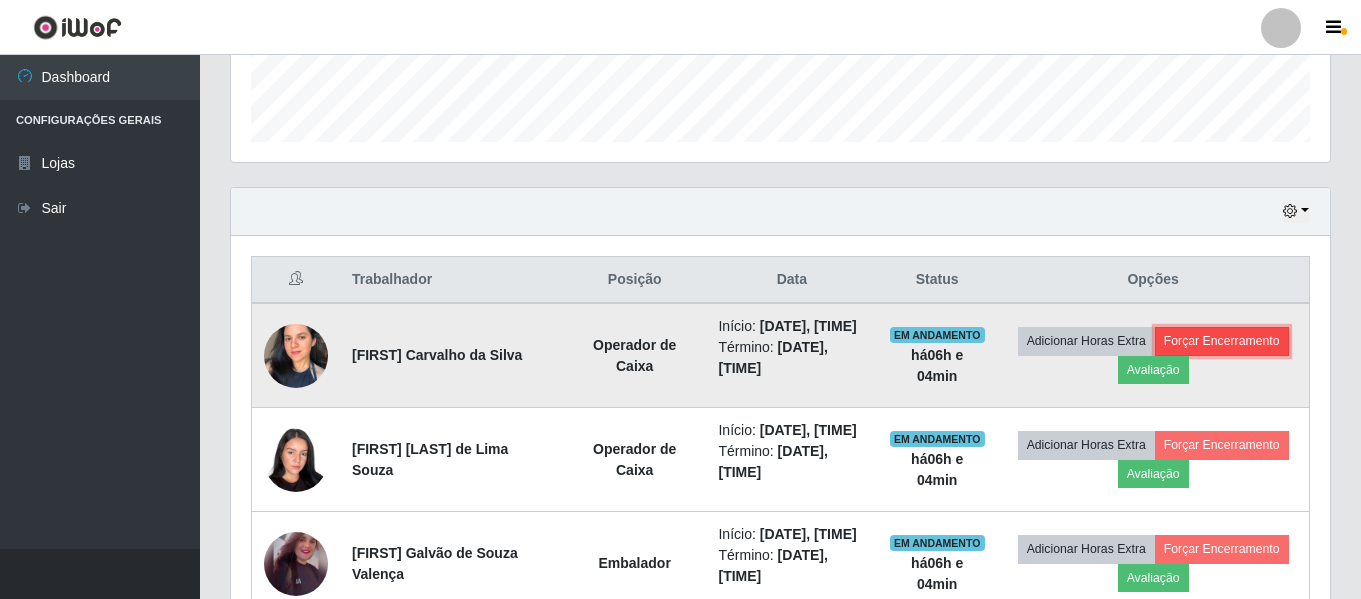 click on "Forçar Encerramento" at bounding box center (1222, 341) 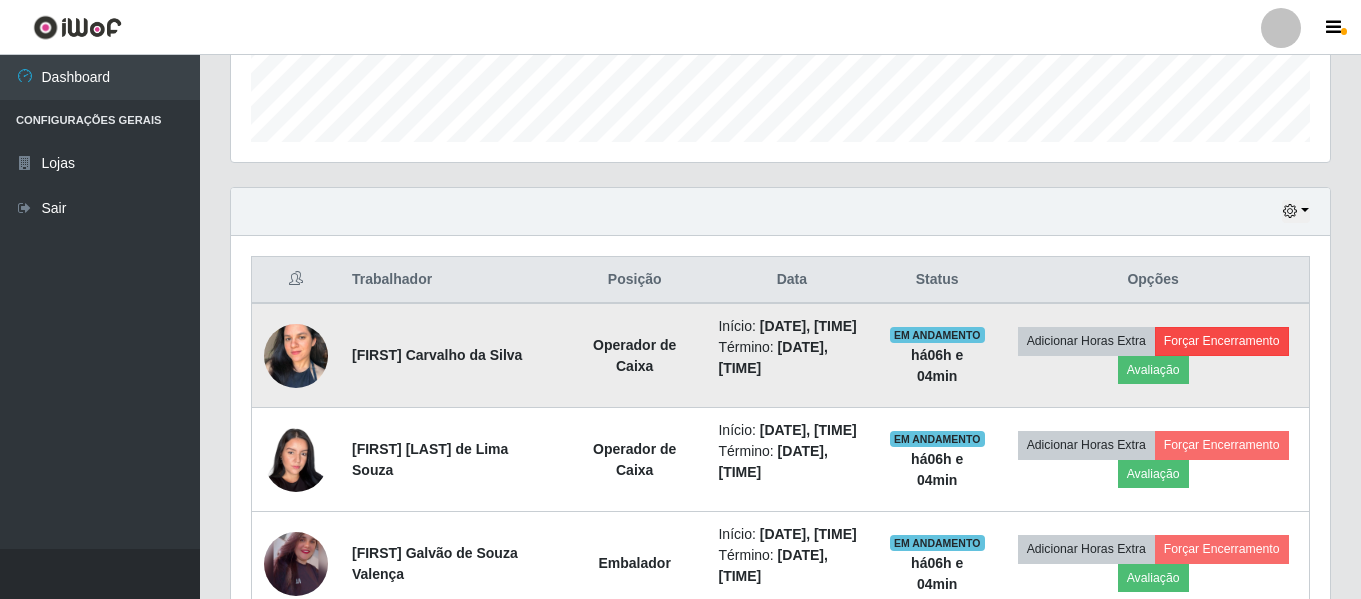 scroll, scrollTop: 999585, scrollLeft: 998911, axis: both 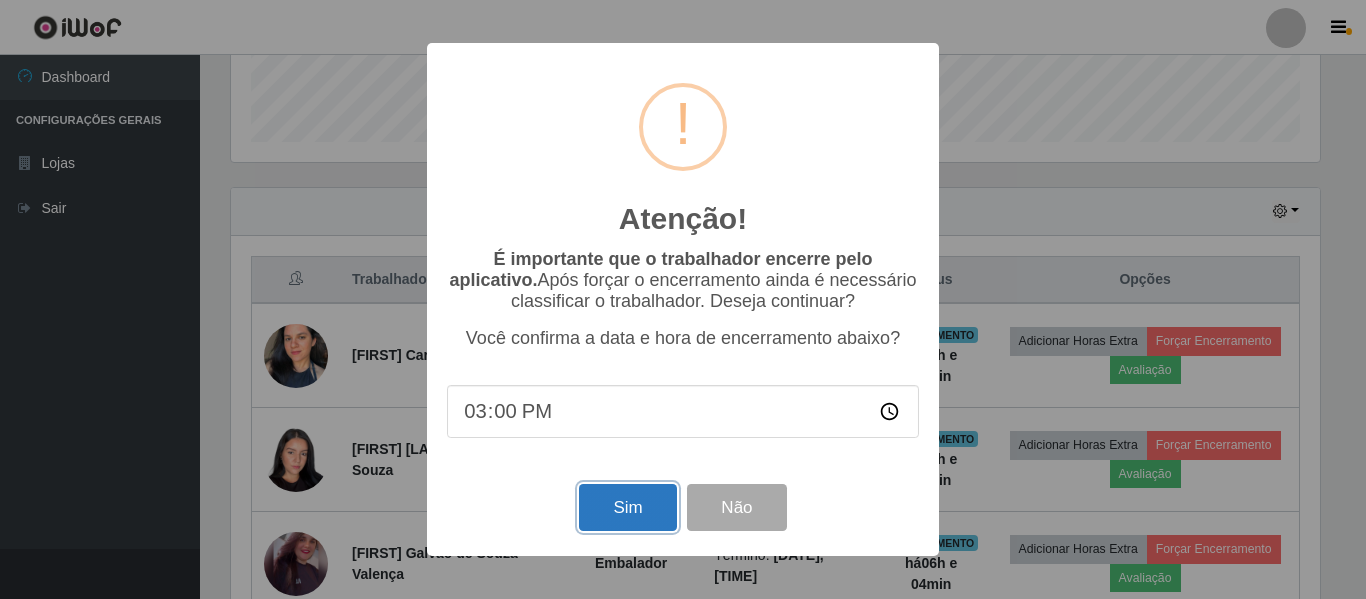 click on "Sim" at bounding box center (627, 507) 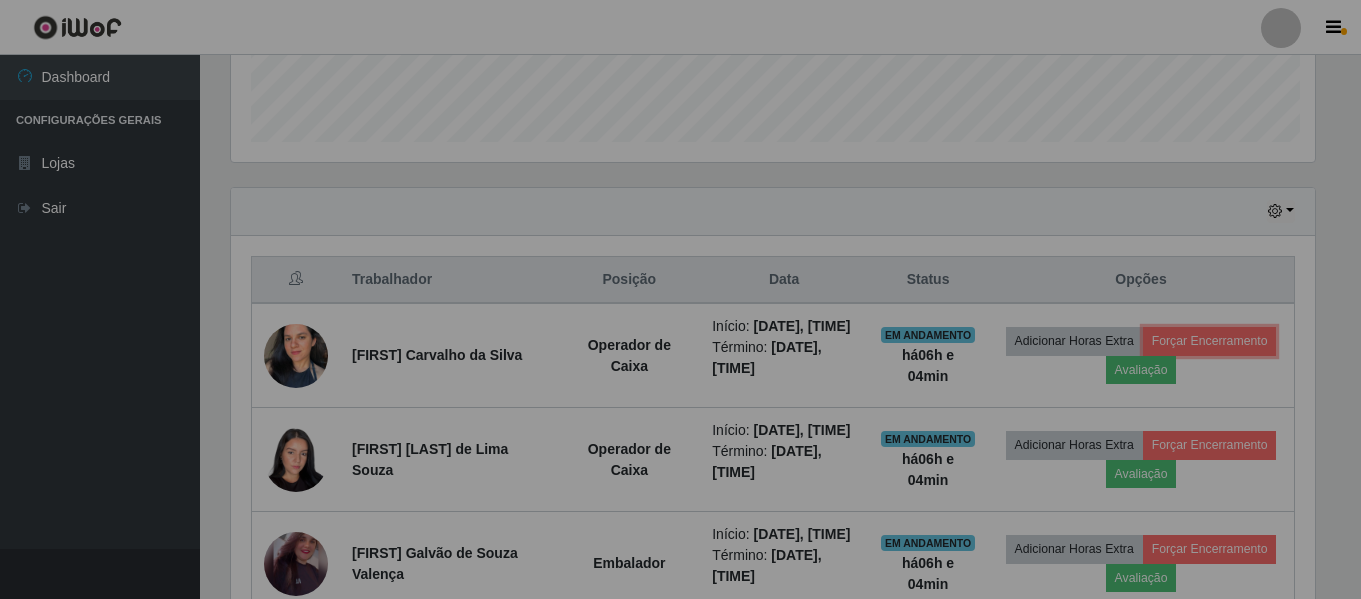 scroll, scrollTop: 999585, scrollLeft: 998901, axis: both 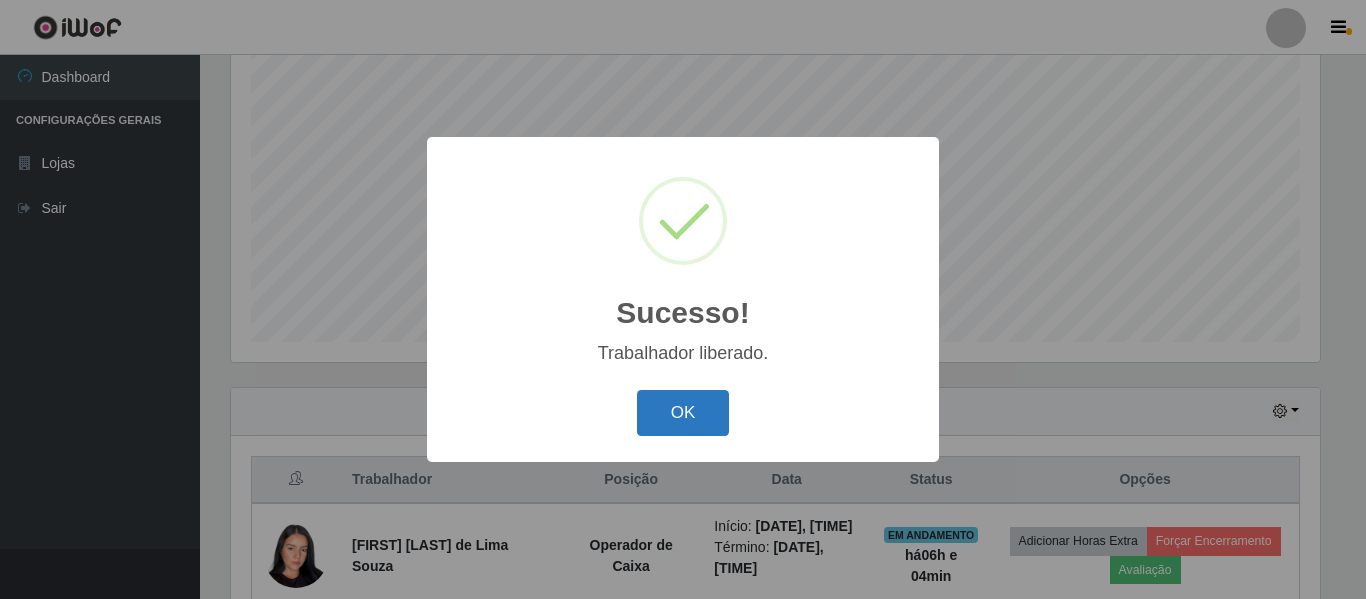 click on "OK" at bounding box center [683, 413] 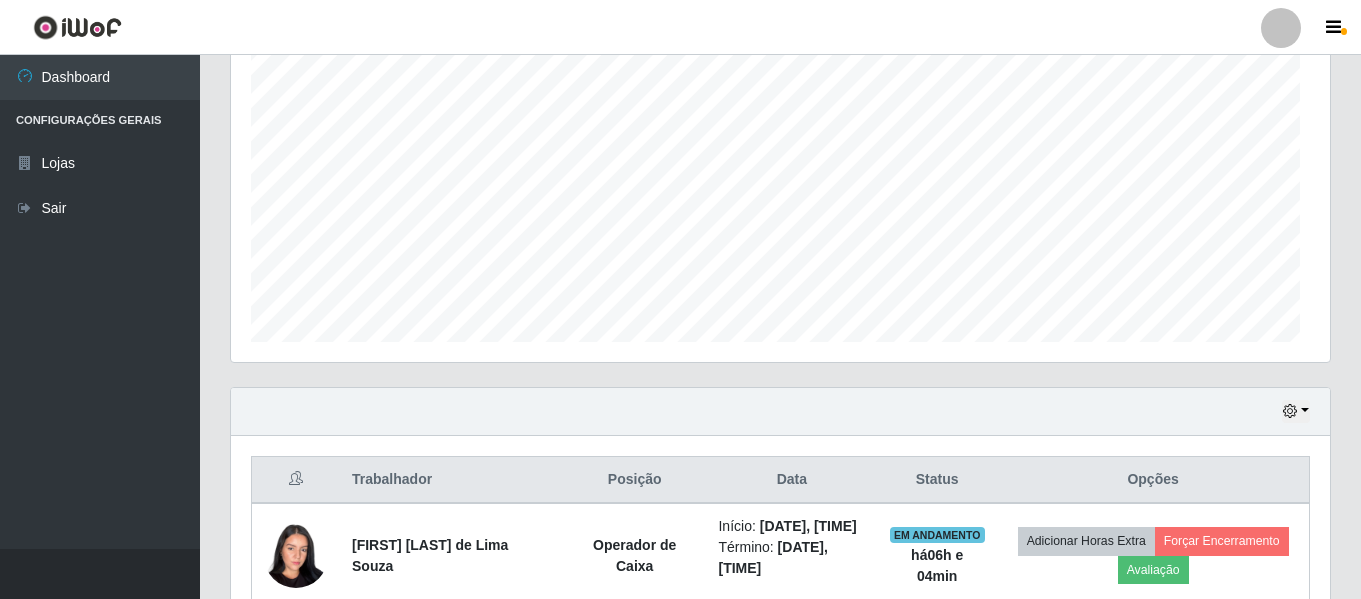 scroll, scrollTop: 999585, scrollLeft: 998901, axis: both 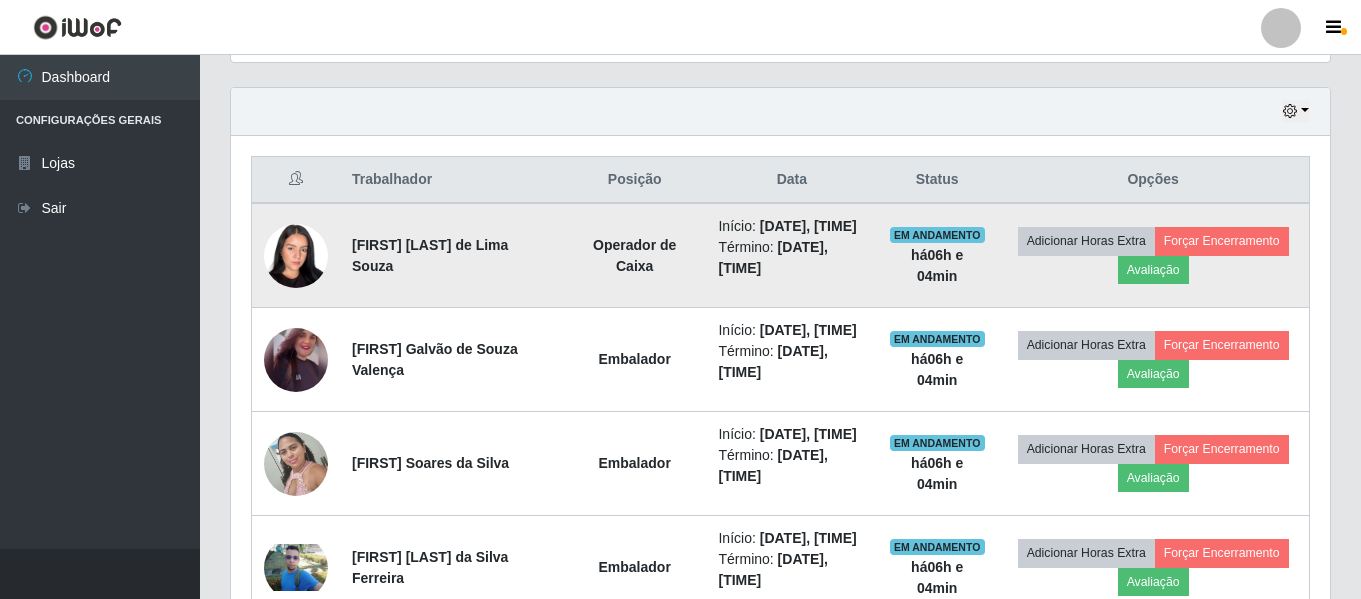 click on "Adicionar Horas Extra Forçar Encerramento Avaliação" at bounding box center [1153, 255] 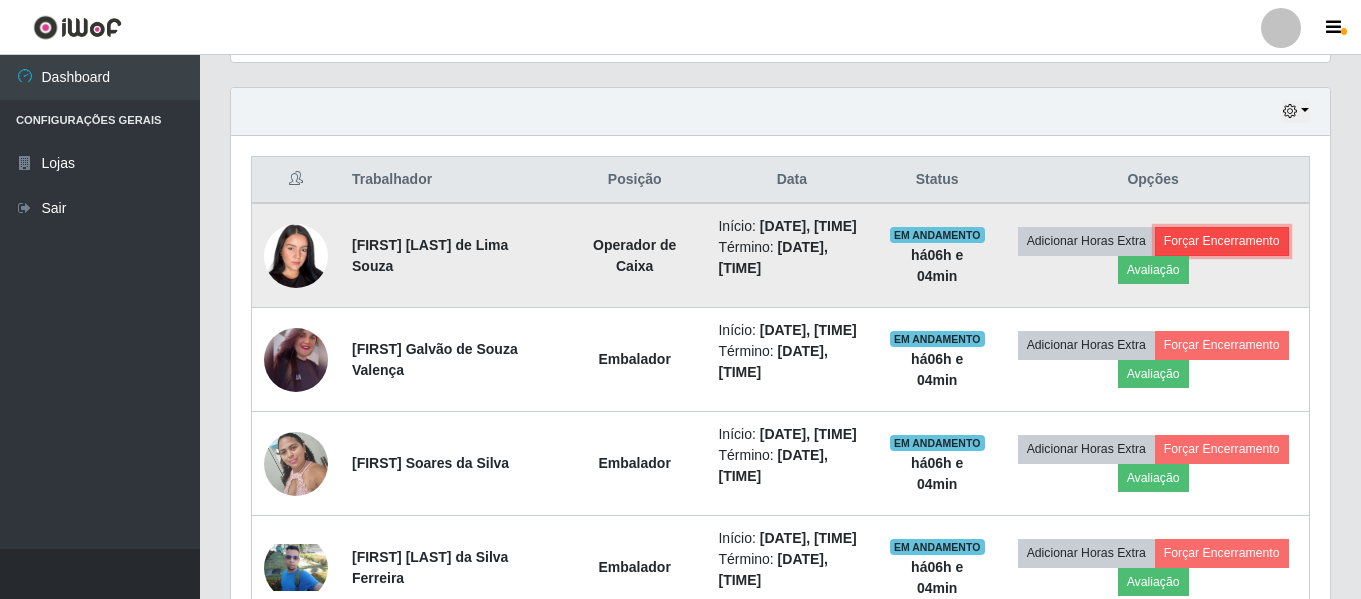 click on "Forçar Encerramento" at bounding box center (1222, 241) 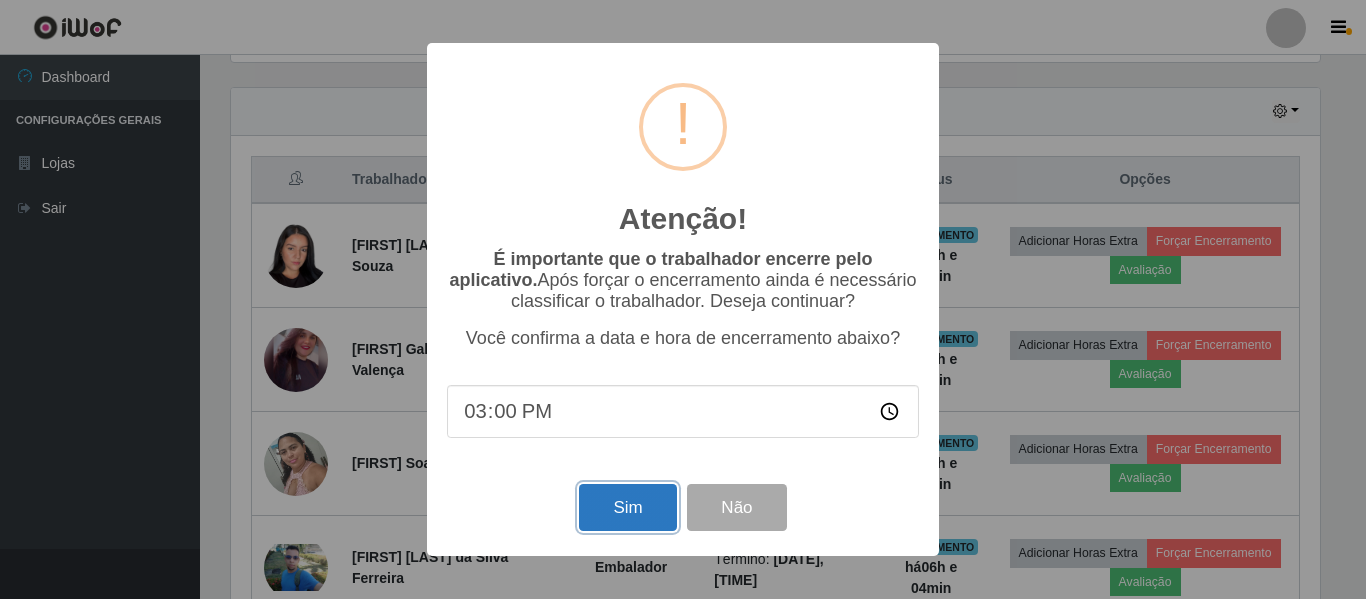 click on "Sim" at bounding box center [627, 507] 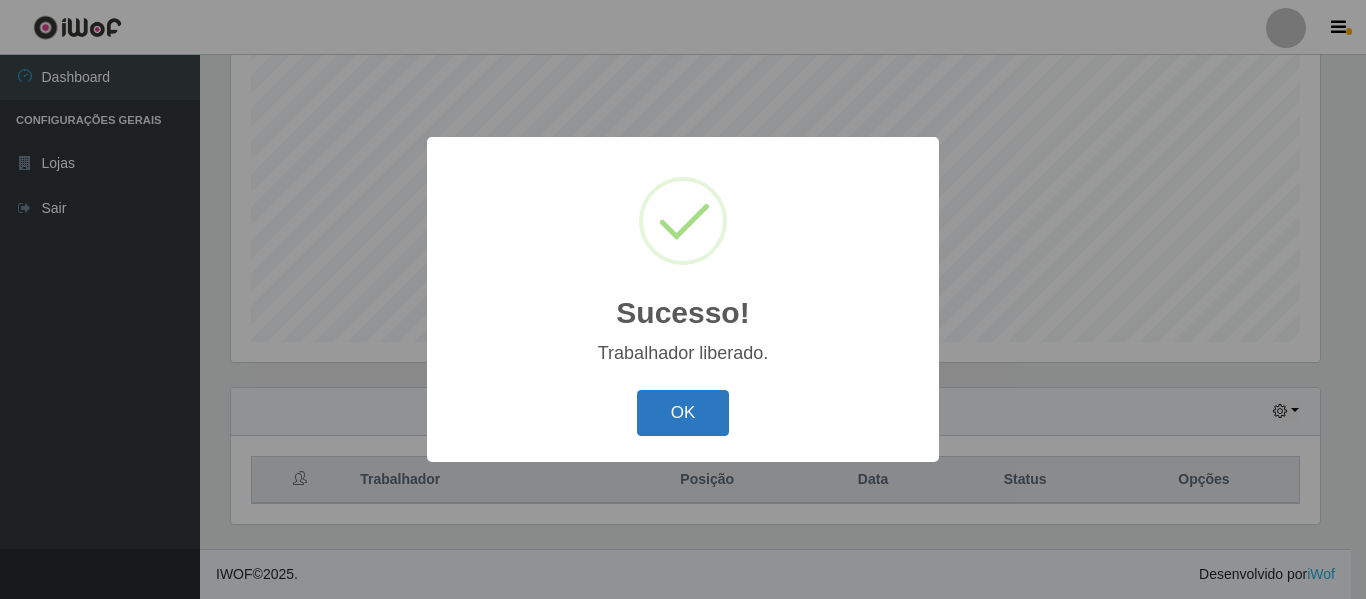 click on "OK" at bounding box center [683, 413] 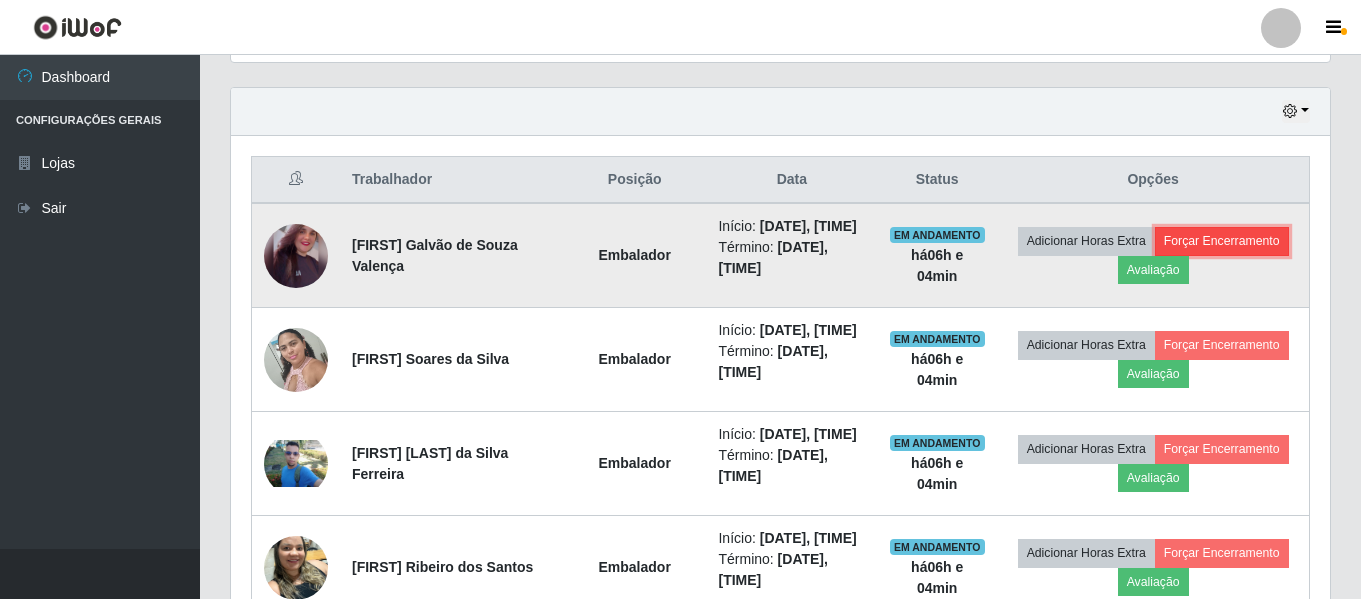 click on "Forçar Encerramento" at bounding box center [1222, 241] 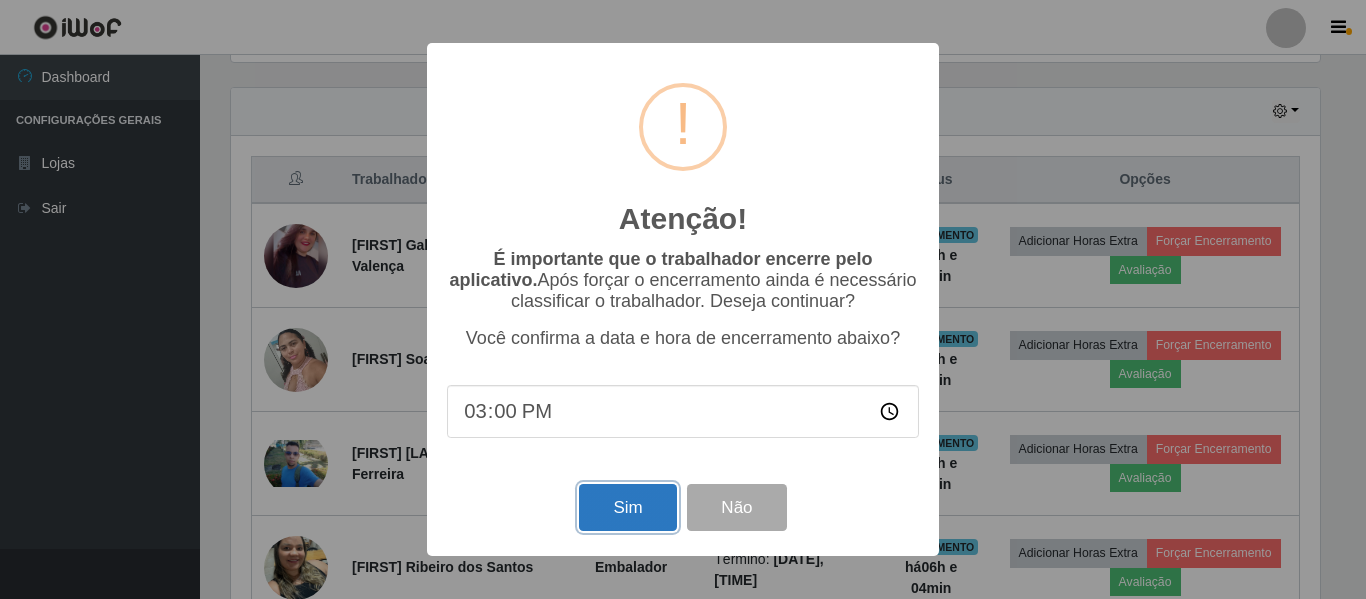 click on "Sim" at bounding box center (627, 507) 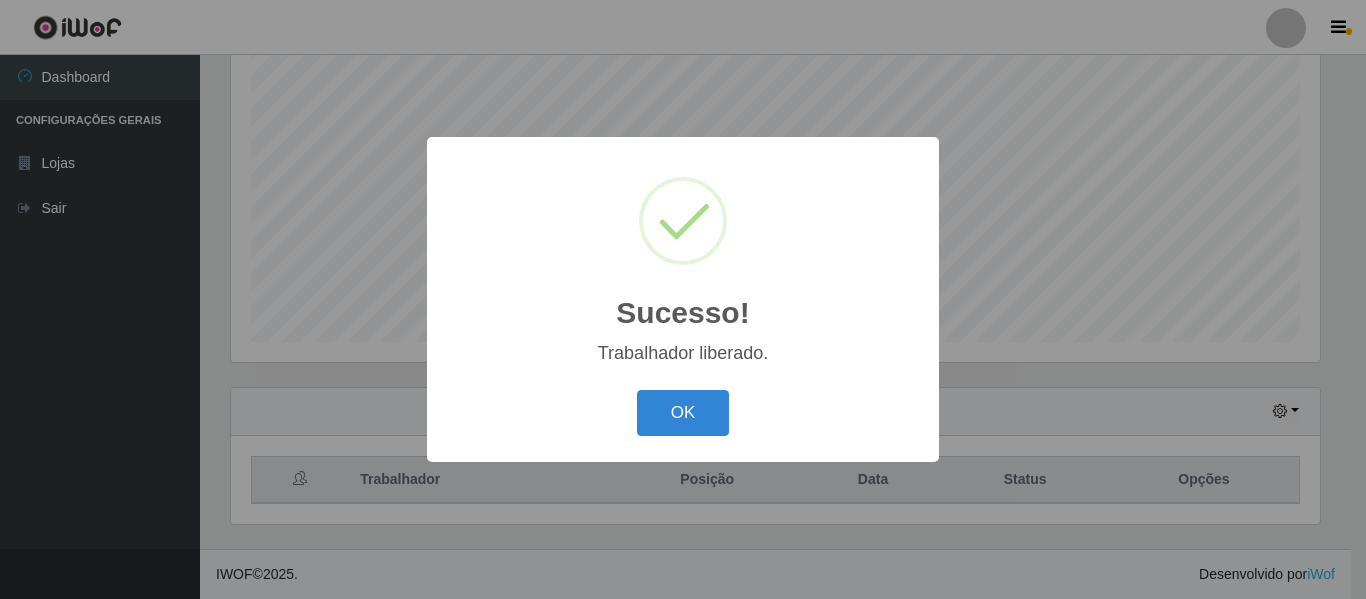 click on "OK" at bounding box center (683, 413) 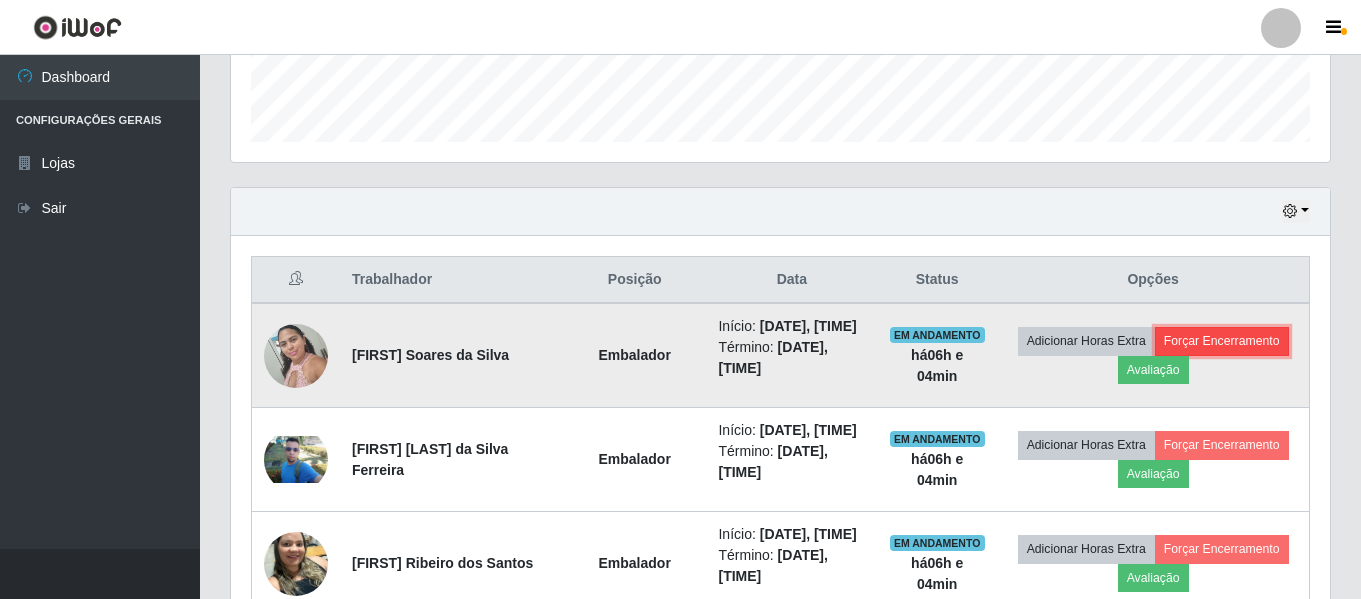 click on "Forçar Encerramento" at bounding box center (1222, 341) 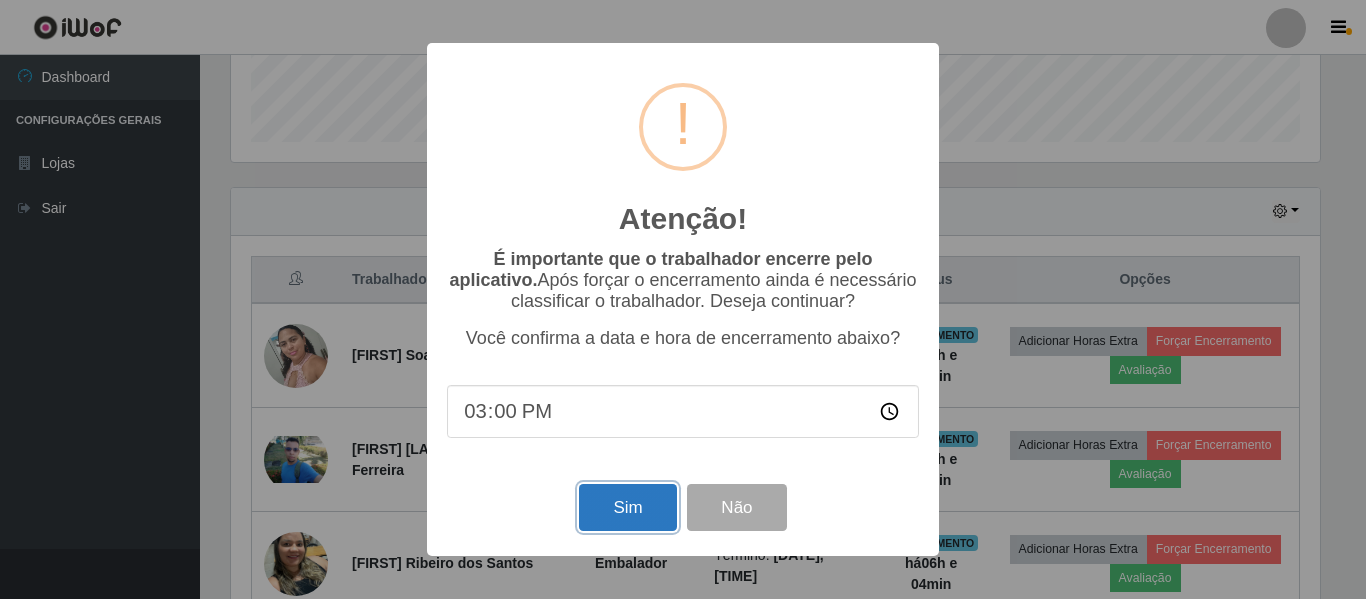 click on "Sim" at bounding box center [627, 507] 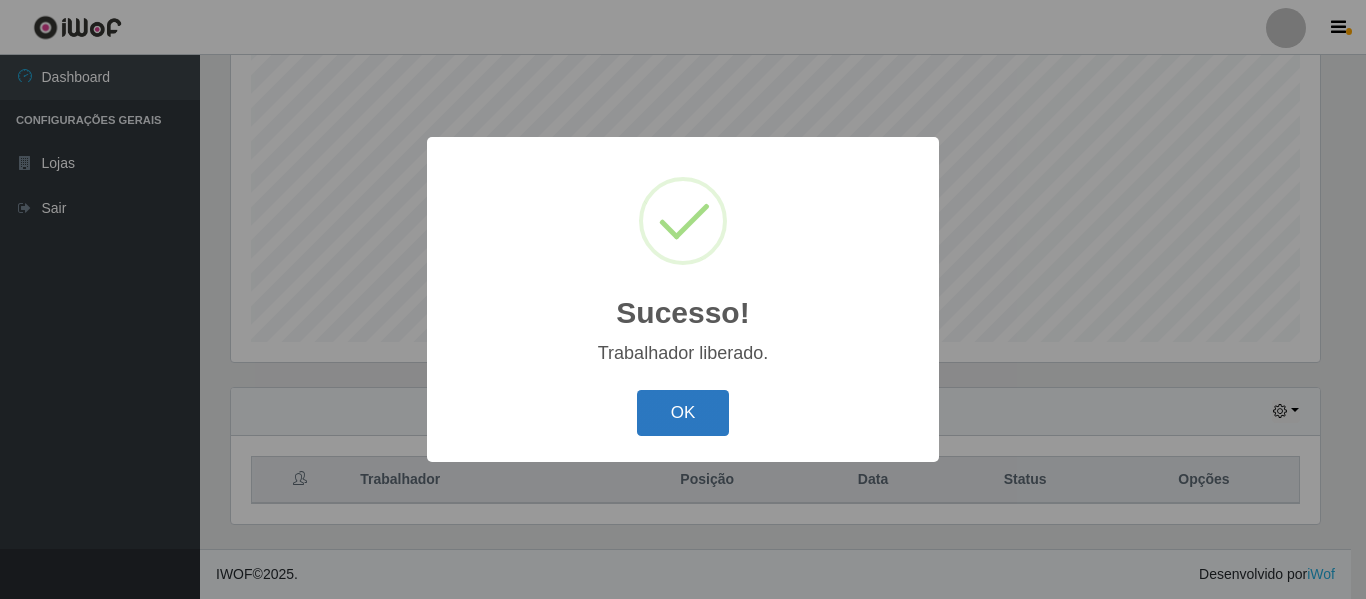 click on "OK" at bounding box center [683, 413] 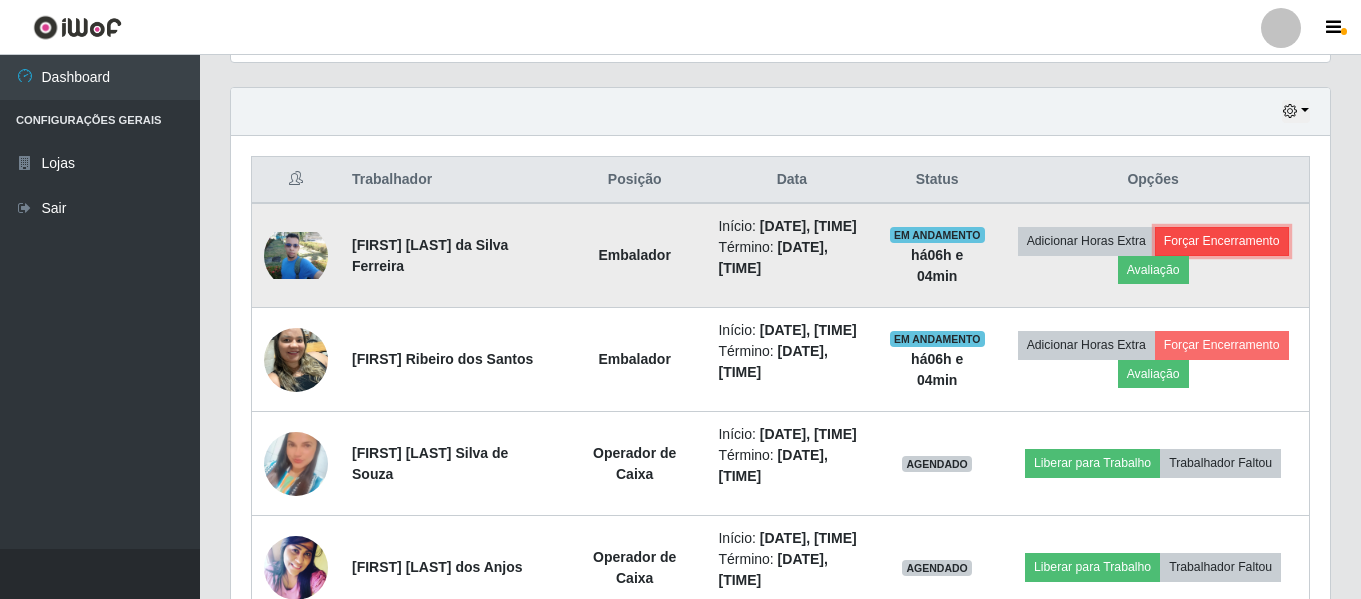 click on "Forçar Encerramento" at bounding box center (1222, 241) 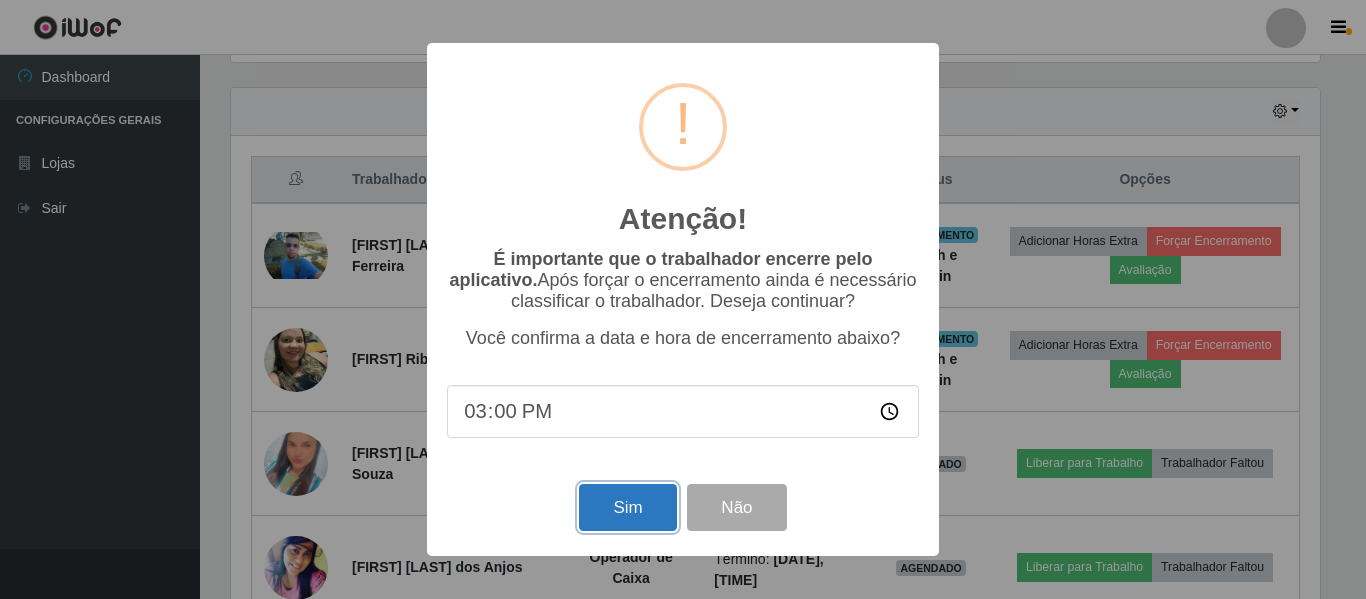 click on "Sim" at bounding box center [627, 507] 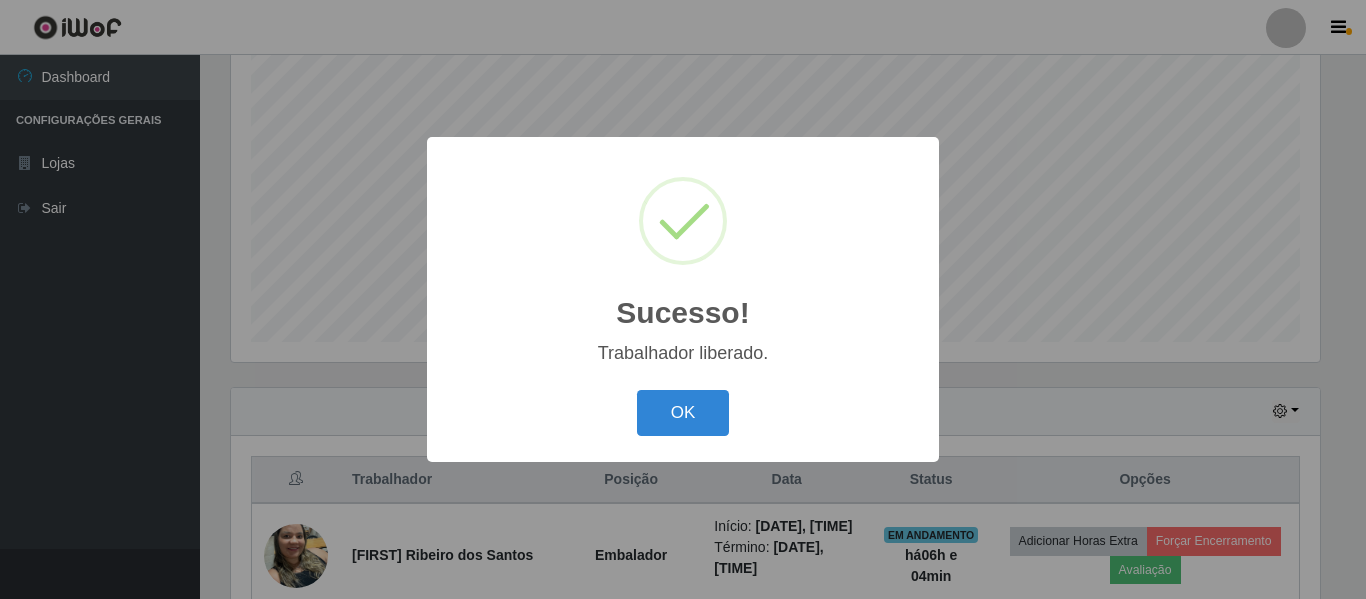 click on "OK Cancel" at bounding box center [683, 412] 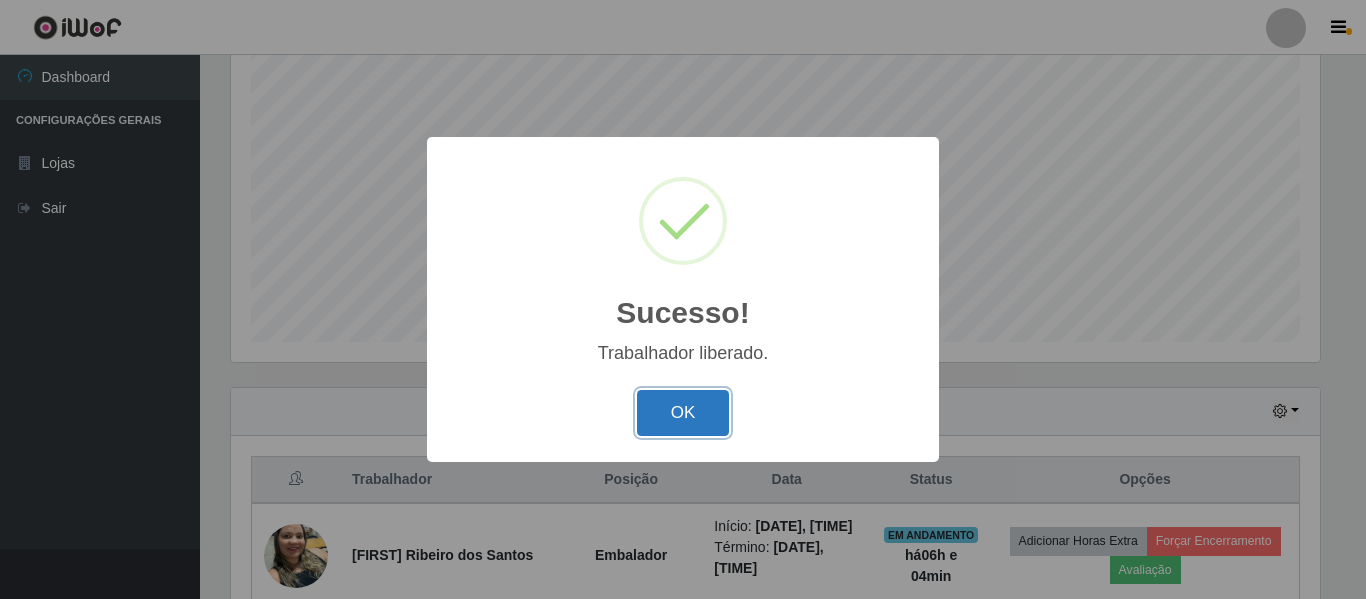 click on "OK" at bounding box center (683, 413) 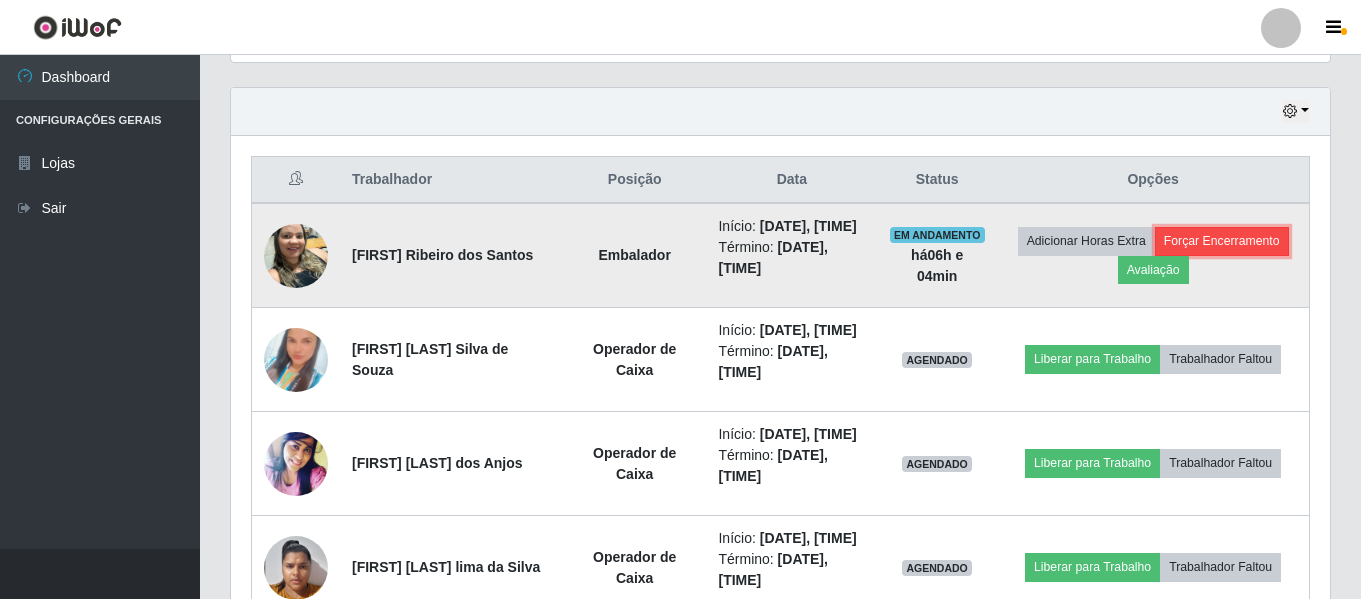 click on "Forçar Encerramento" at bounding box center (1222, 241) 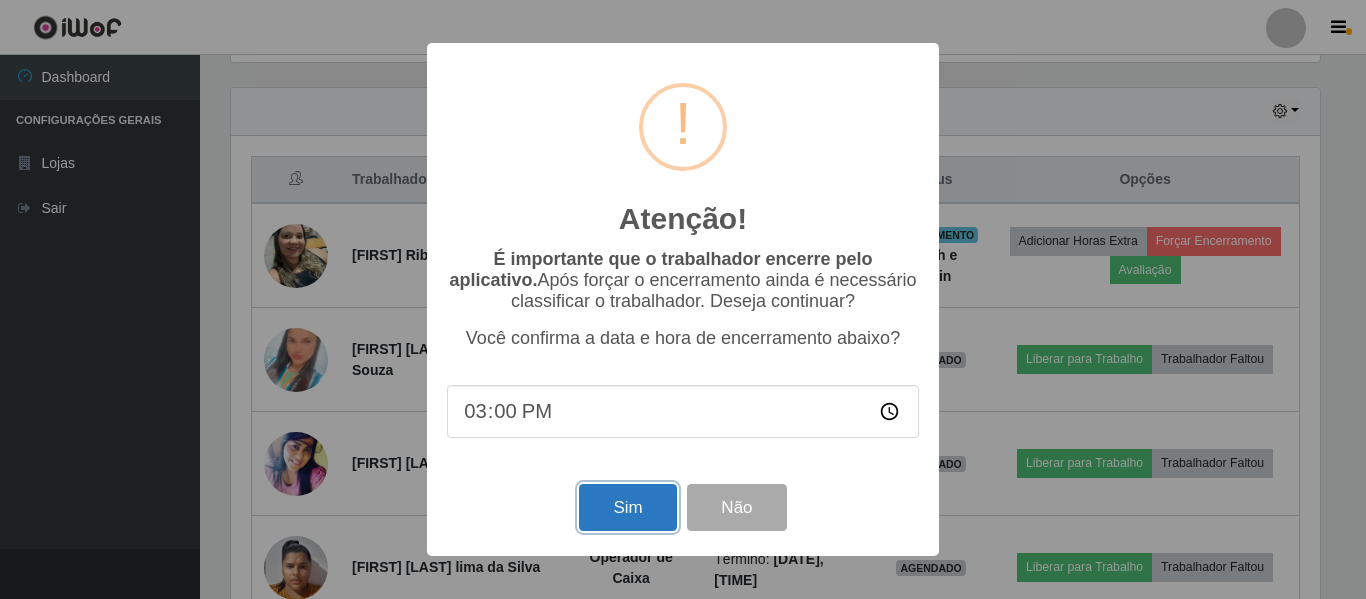 click on "Sim" at bounding box center [627, 507] 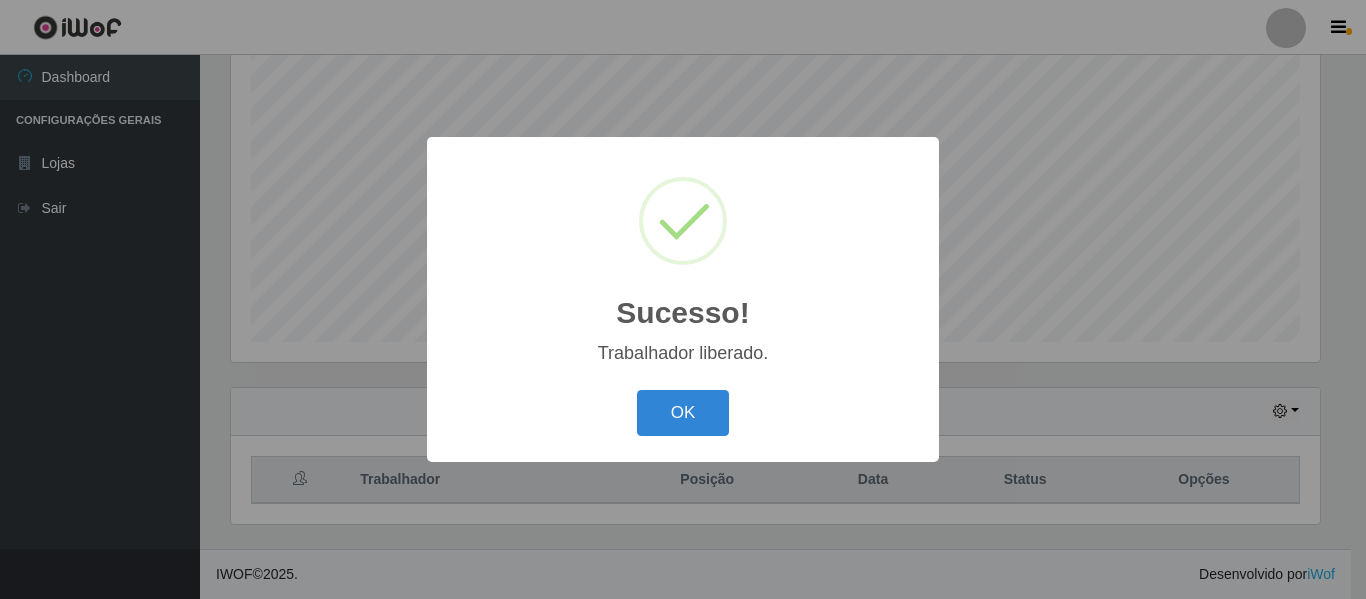 click on "Sucesso! × Trabalhador liberado. OK Cancel" at bounding box center [683, 299] 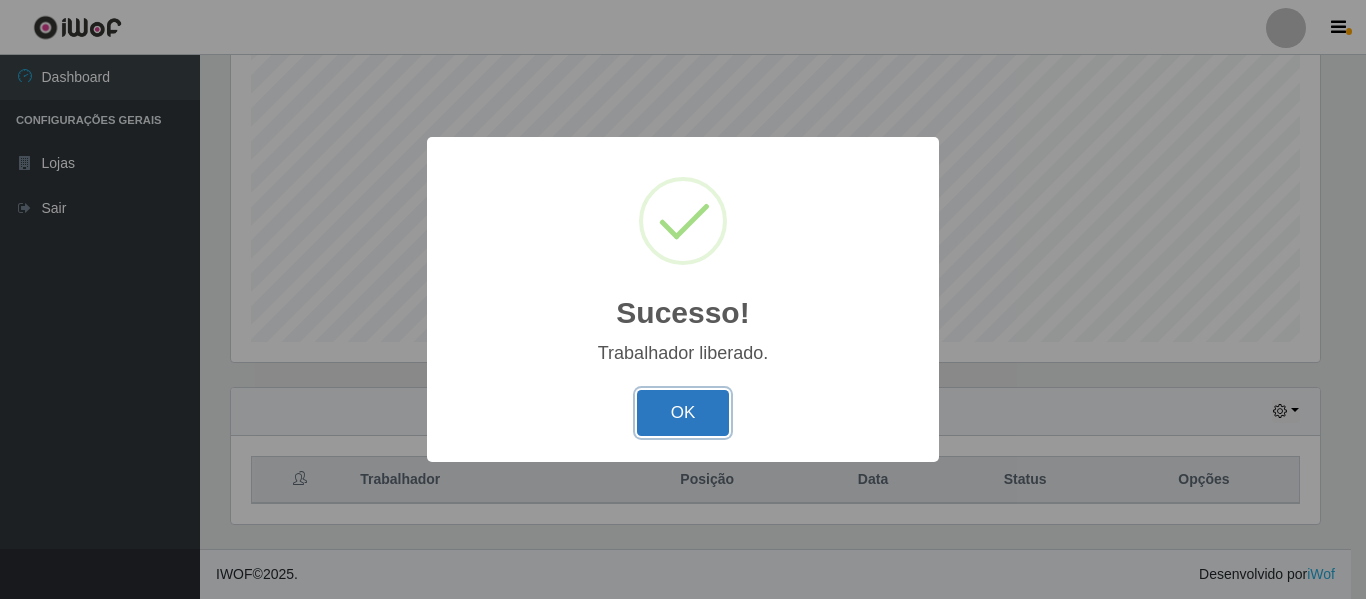 click on "OK" at bounding box center [683, 413] 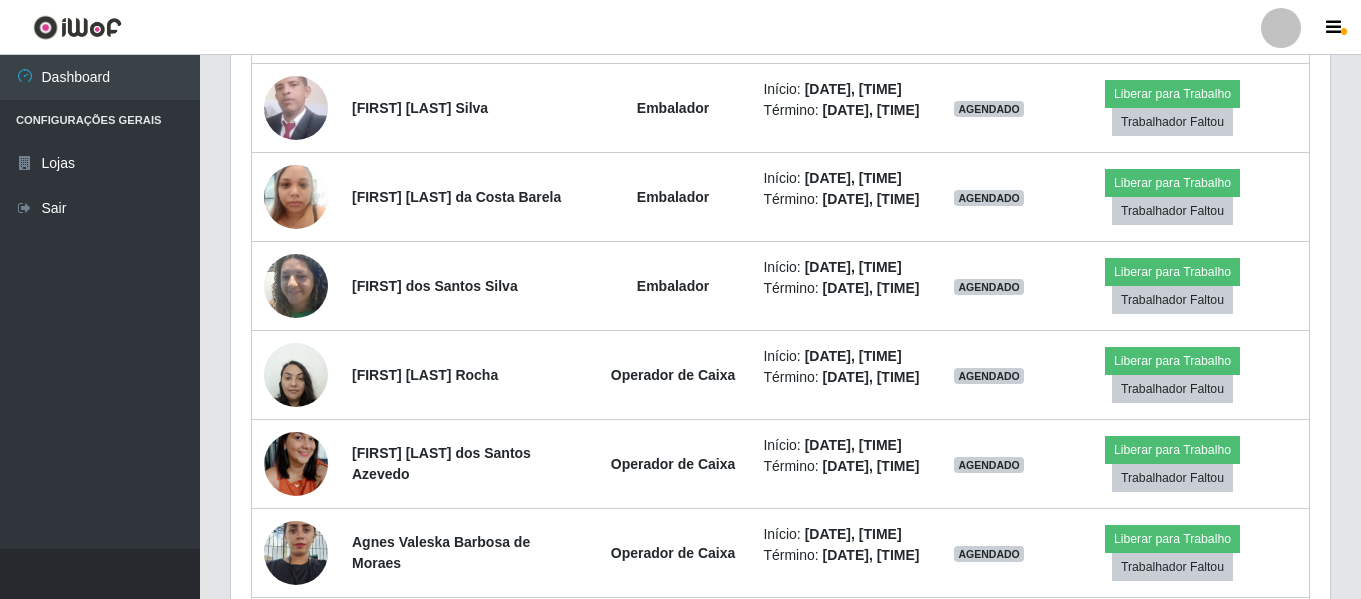 scroll, scrollTop: 3073, scrollLeft: 0, axis: vertical 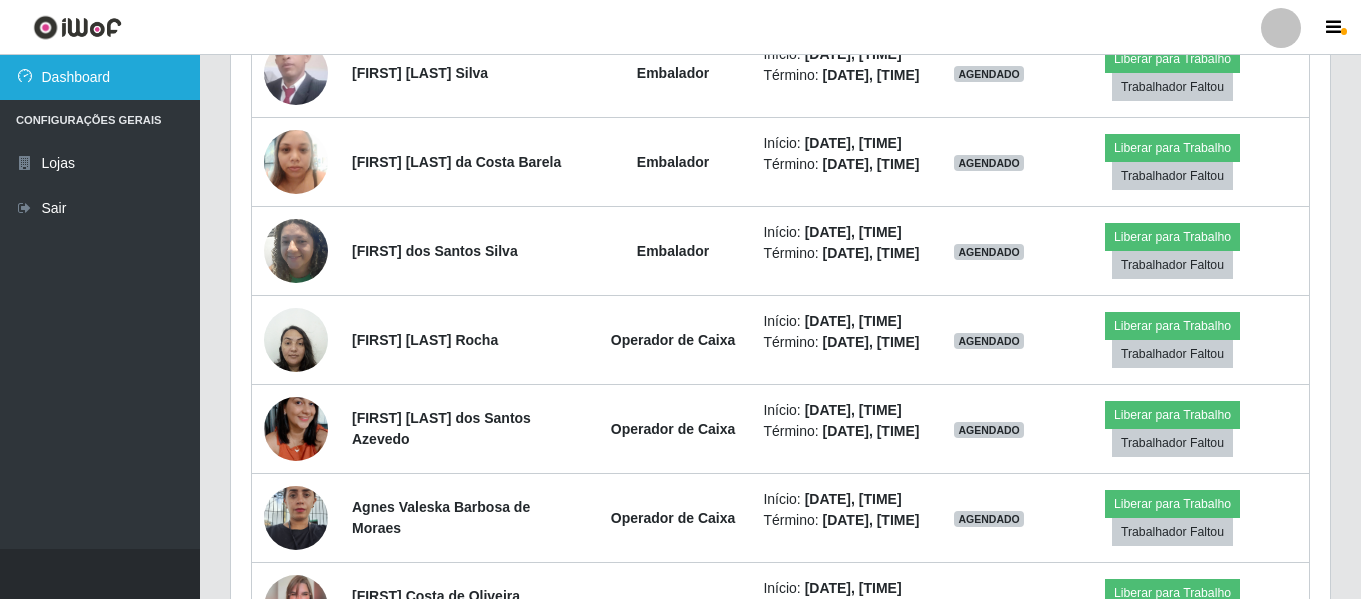click on "Dashboard" at bounding box center [100, 77] 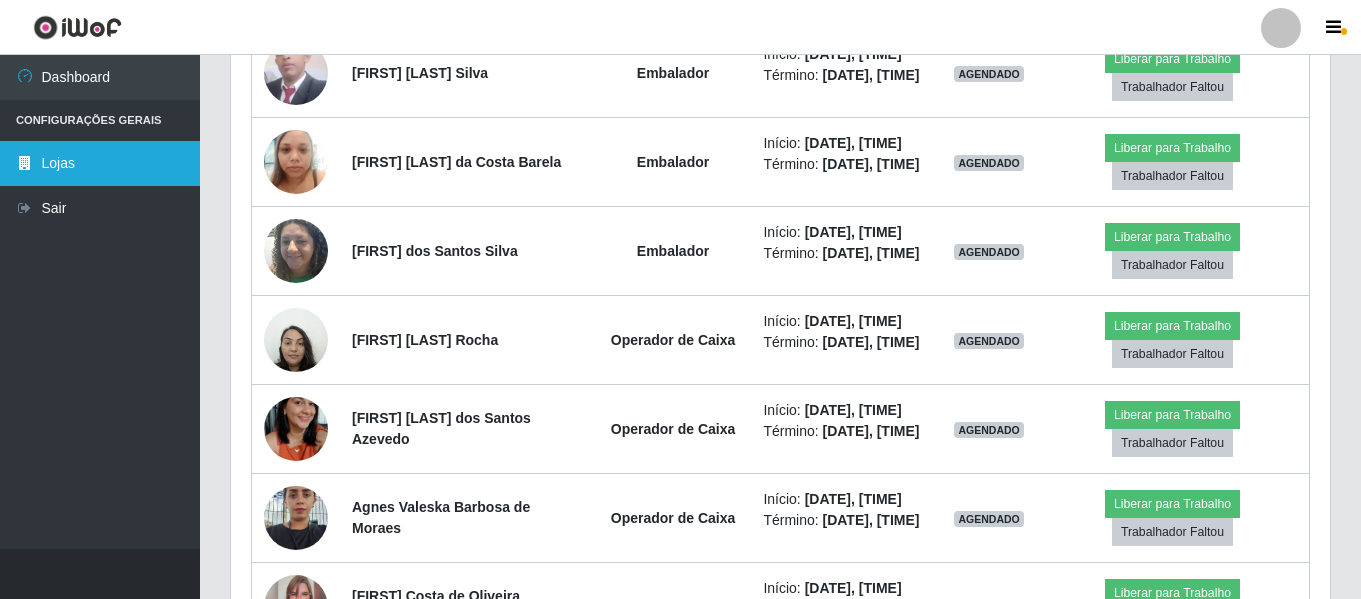 click at bounding box center (25, 163) 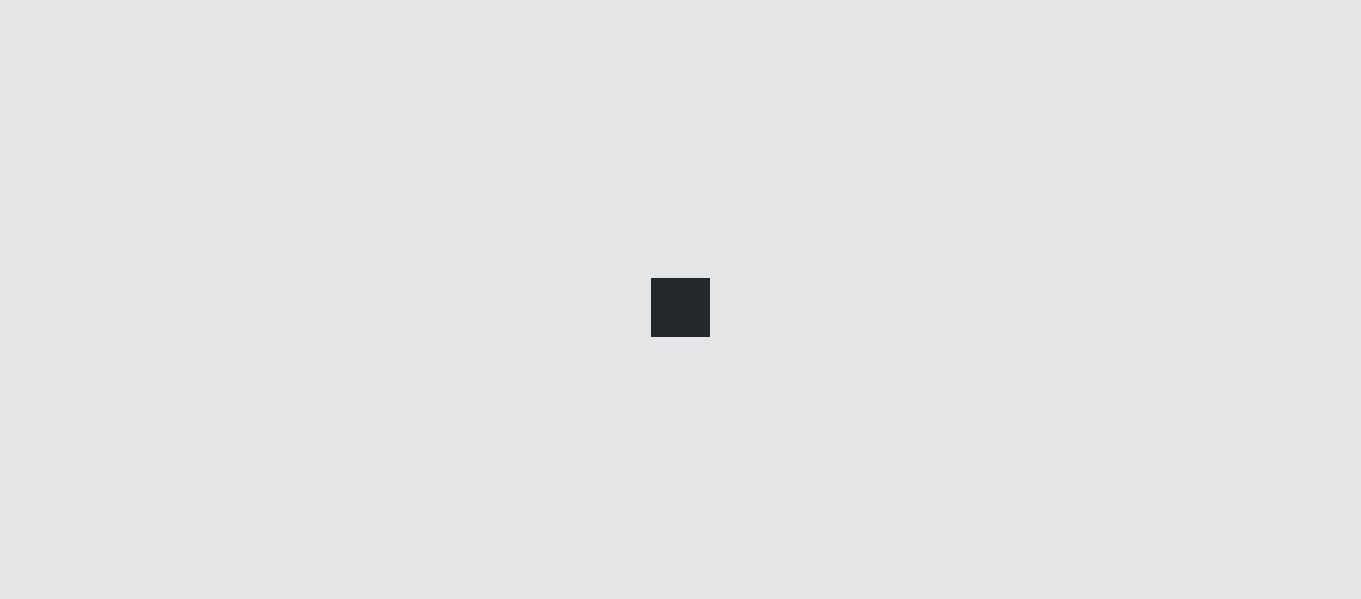 scroll, scrollTop: 0, scrollLeft: 0, axis: both 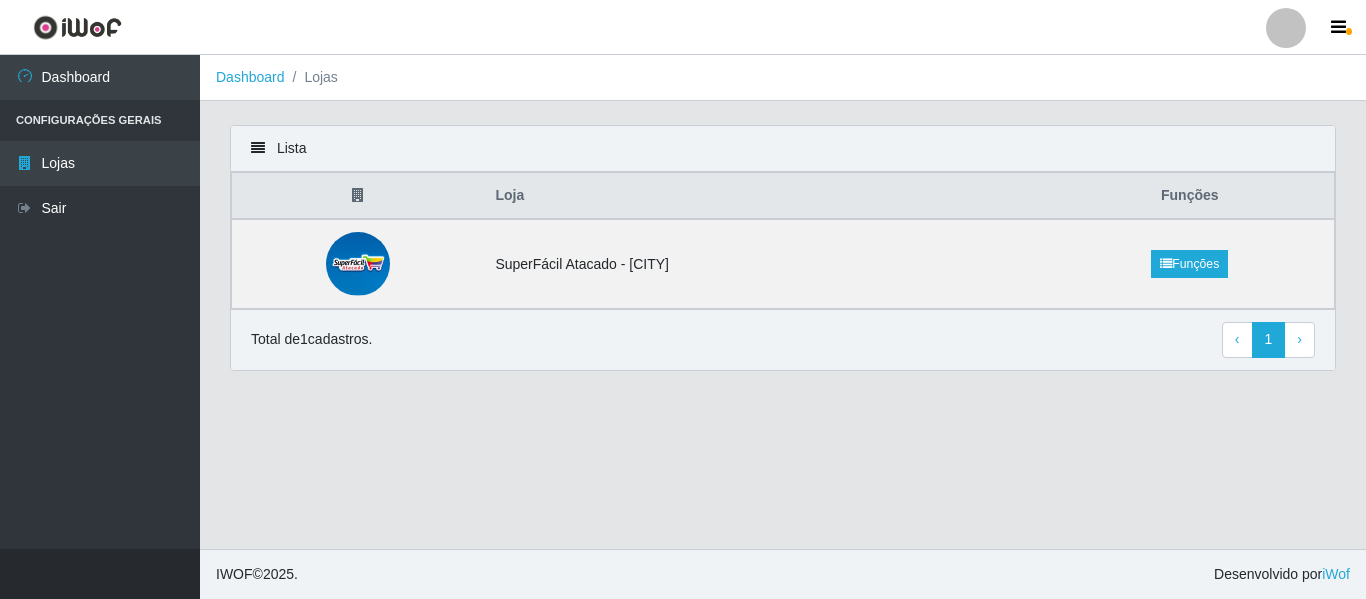 click on "Configurações Gerais" at bounding box center (100, 120) 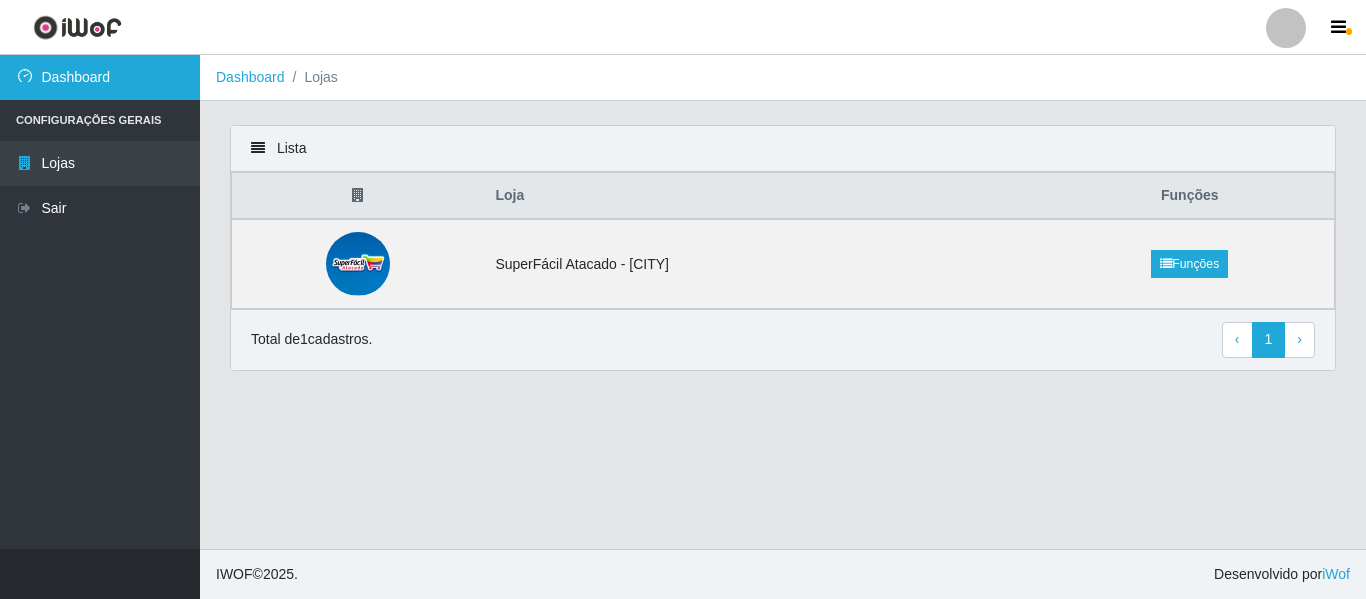 click on "Dashboard" at bounding box center [100, 77] 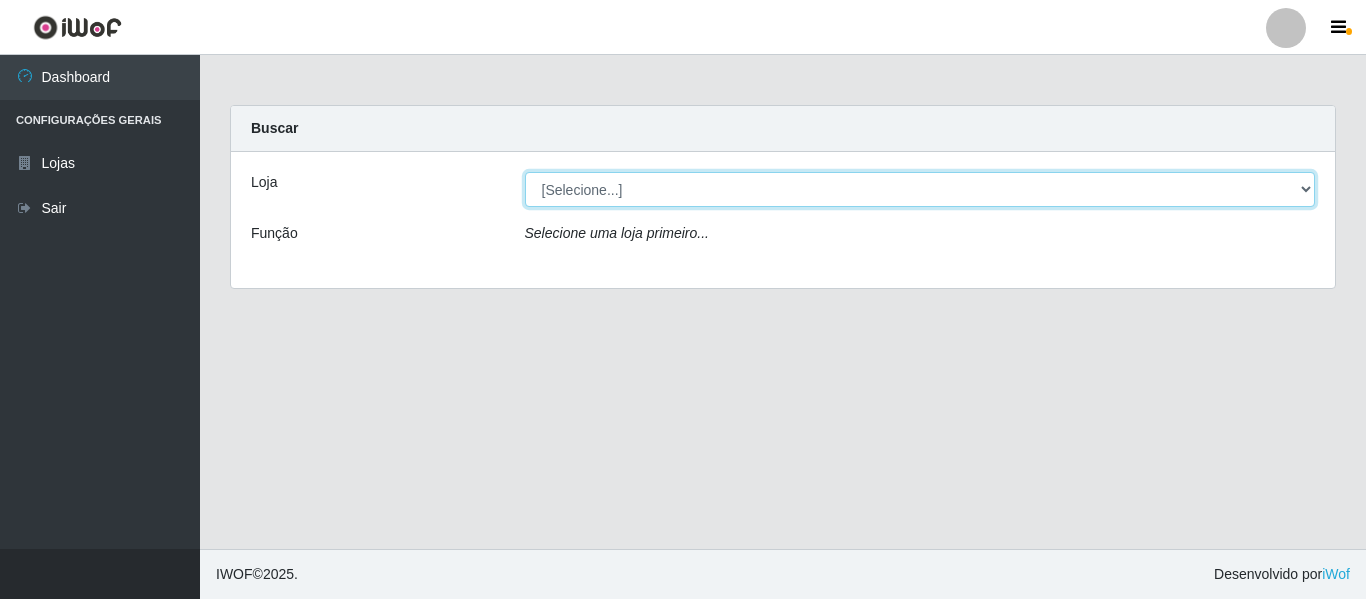 click on "[Selecione...] SuperFácil Atacado - [CITY]" at bounding box center [920, 189] 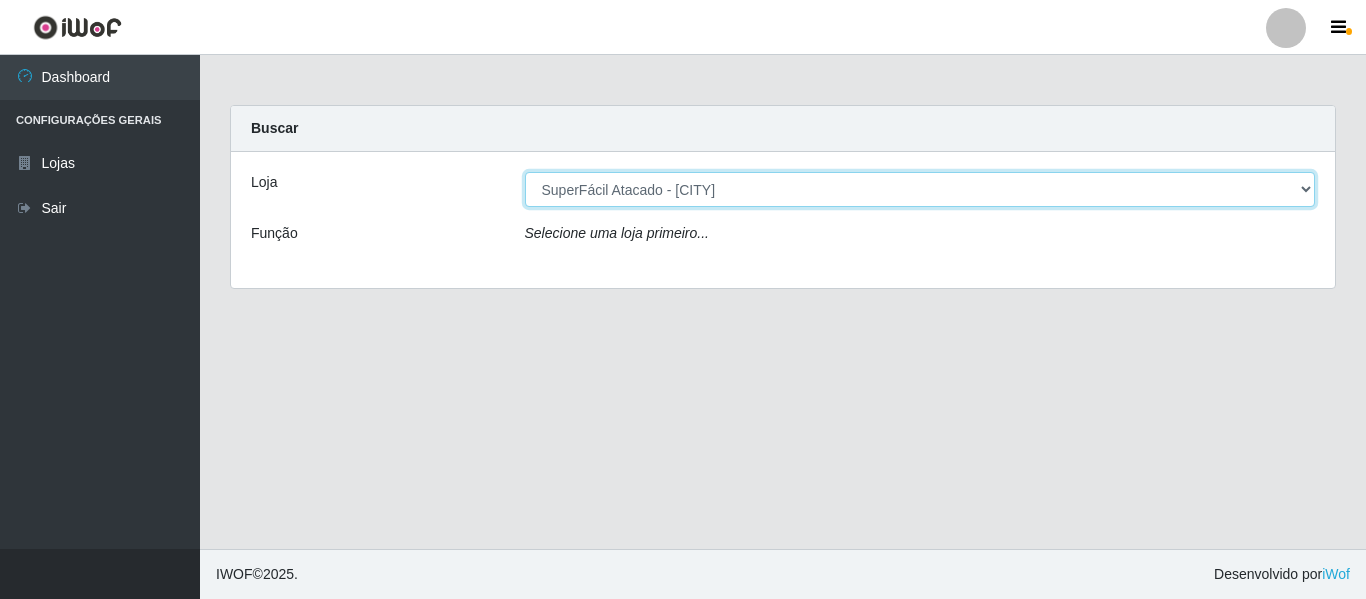 click on "[Selecione...] SuperFácil Atacado - [CITY]" at bounding box center (920, 189) 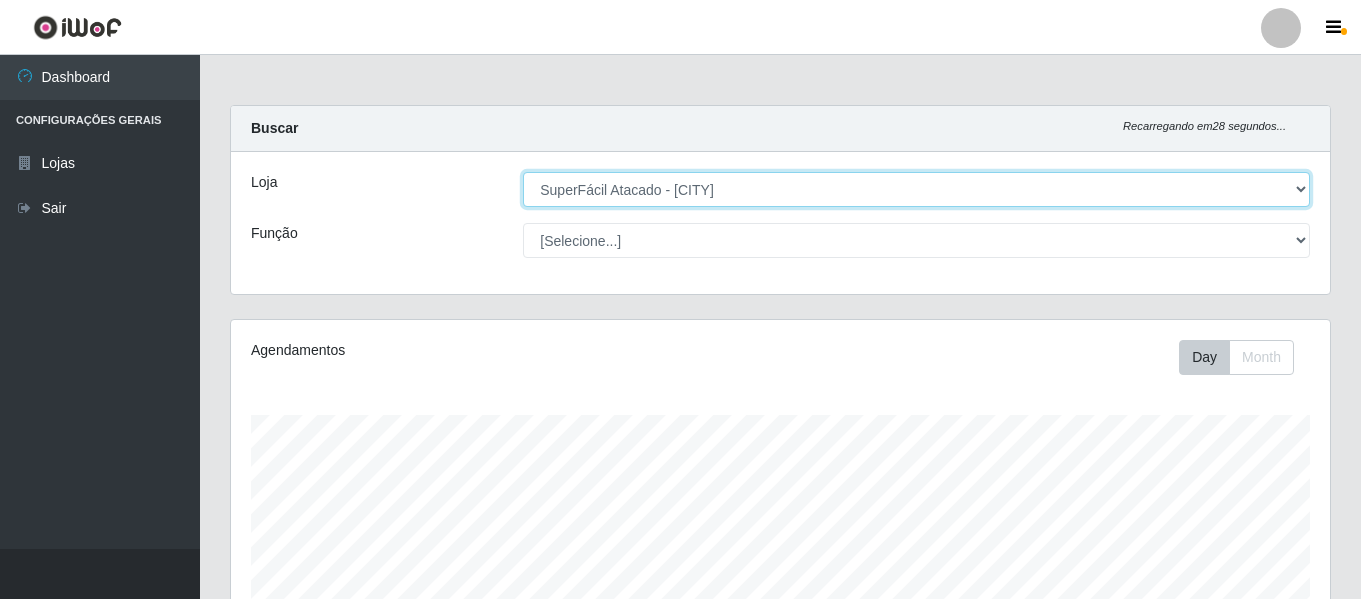 scroll, scrollTop: 999585, scrollLeft: 998901, axis: both 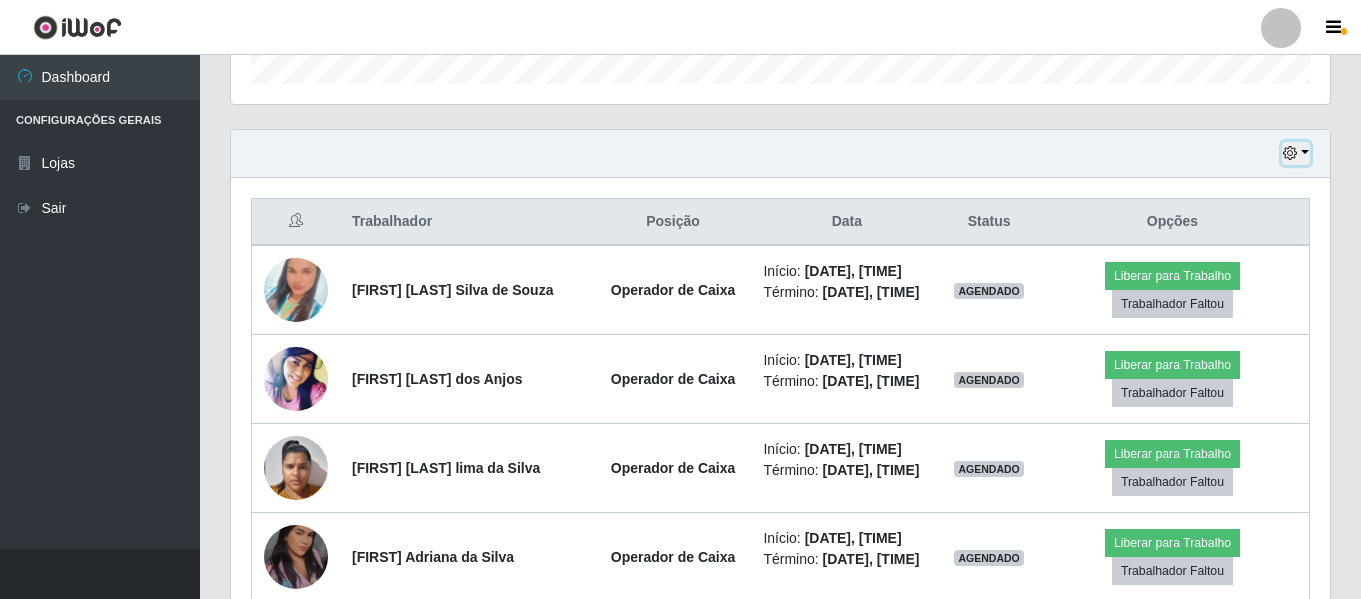 click at bounding box center (1290, 153) 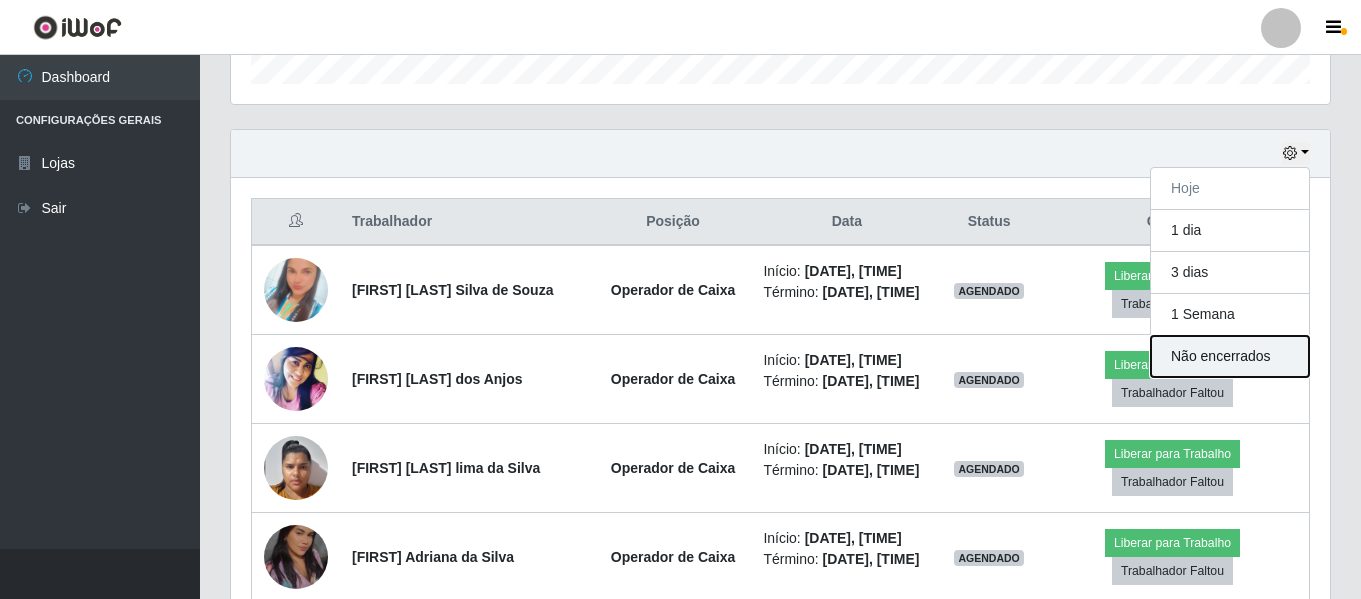 click on "Não encerrados" at bounding box center (1230, 356) 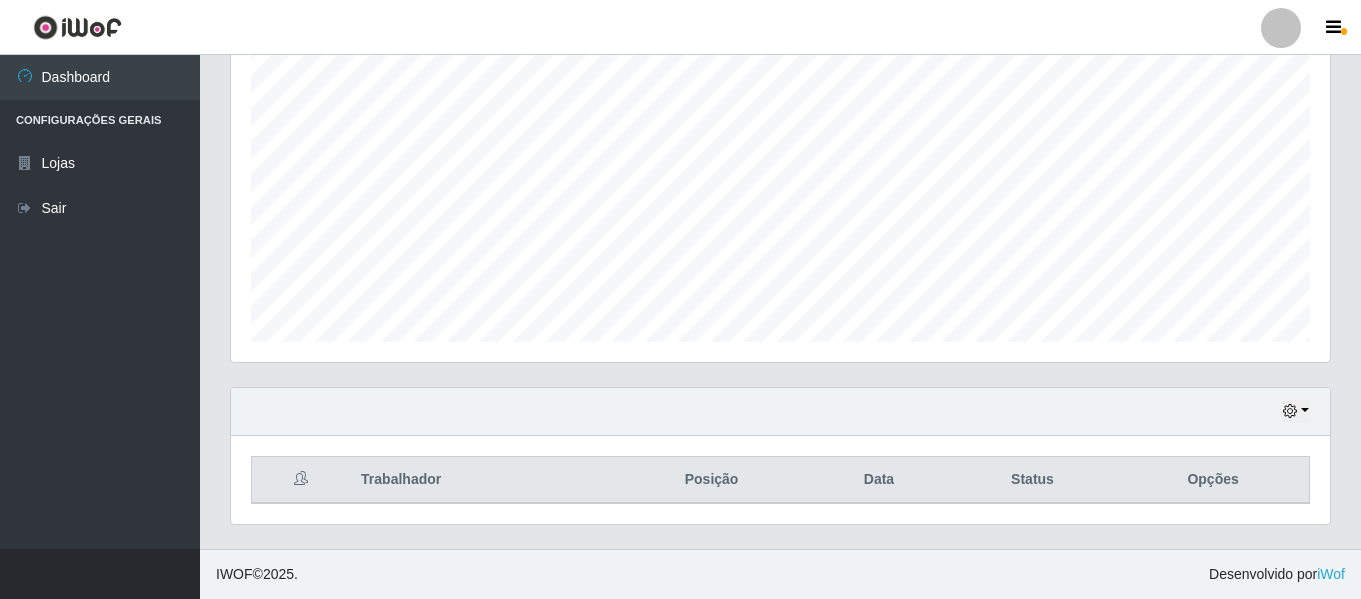scroll, scrollTop: 373, scrollLeft: 0, axis: vertical 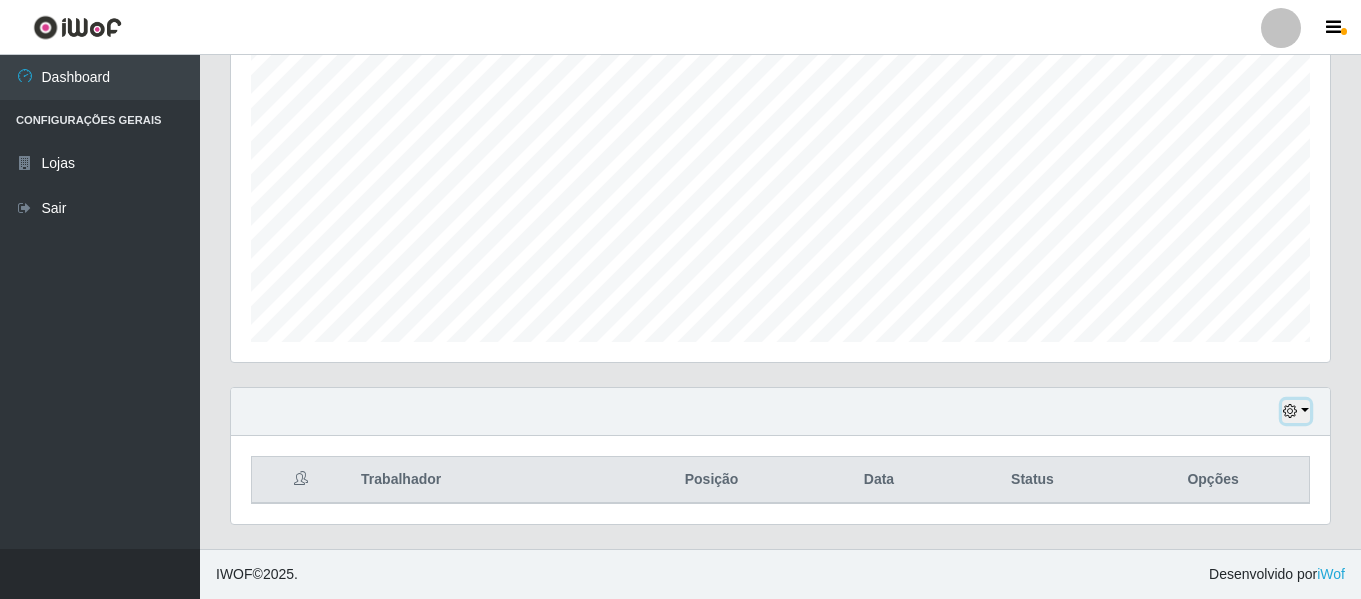 click at bounding box center [1290, 411] 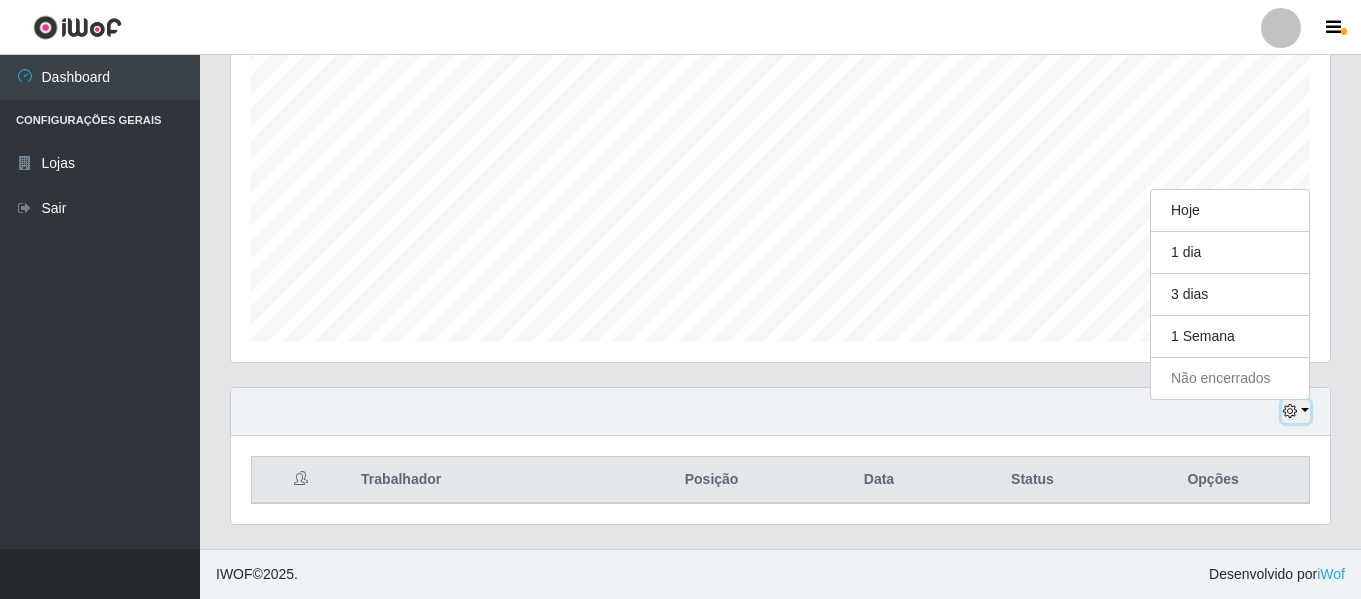 scroll, scrollTop: 415, scrollLeft: 1099, axis: both 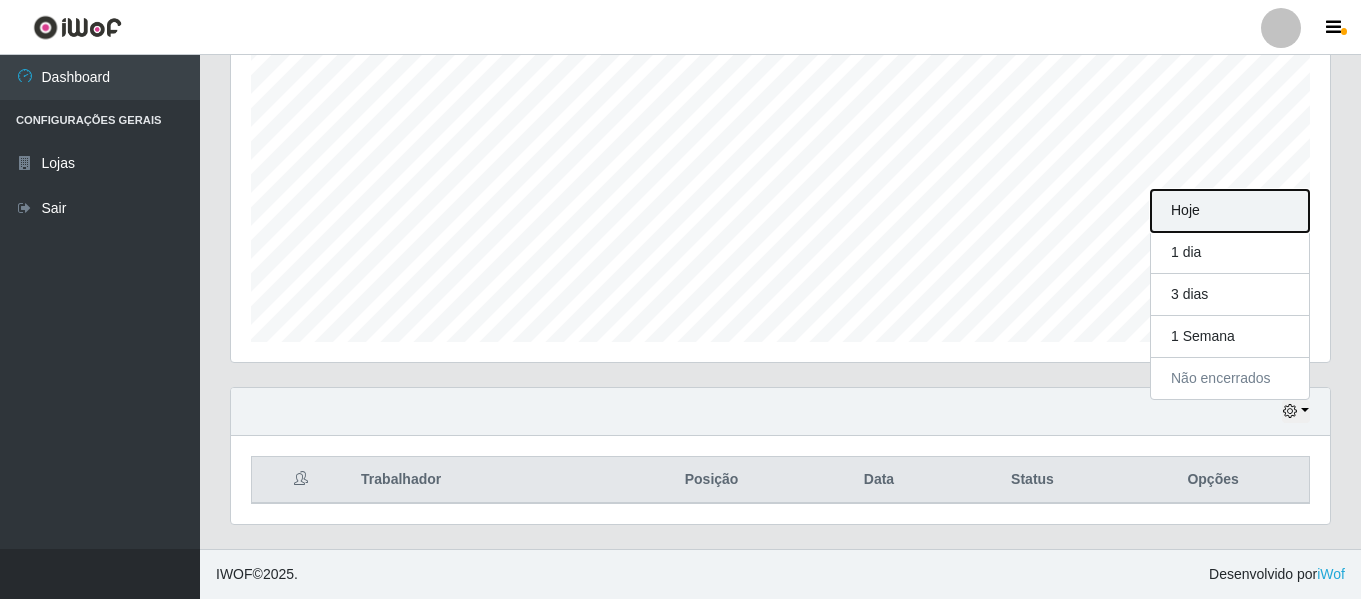 click on "Hoje" at bounding box center [1230, 211] 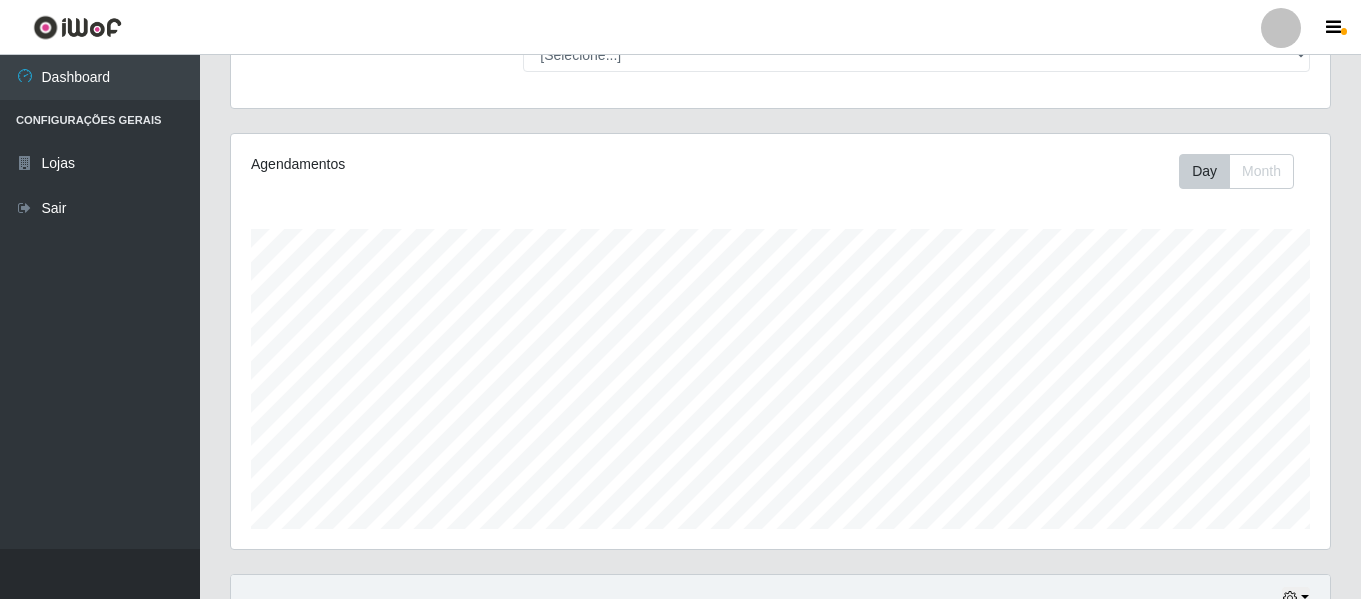 scroll, scrollTop: 173, scrollLeft: 0, axis: vertical 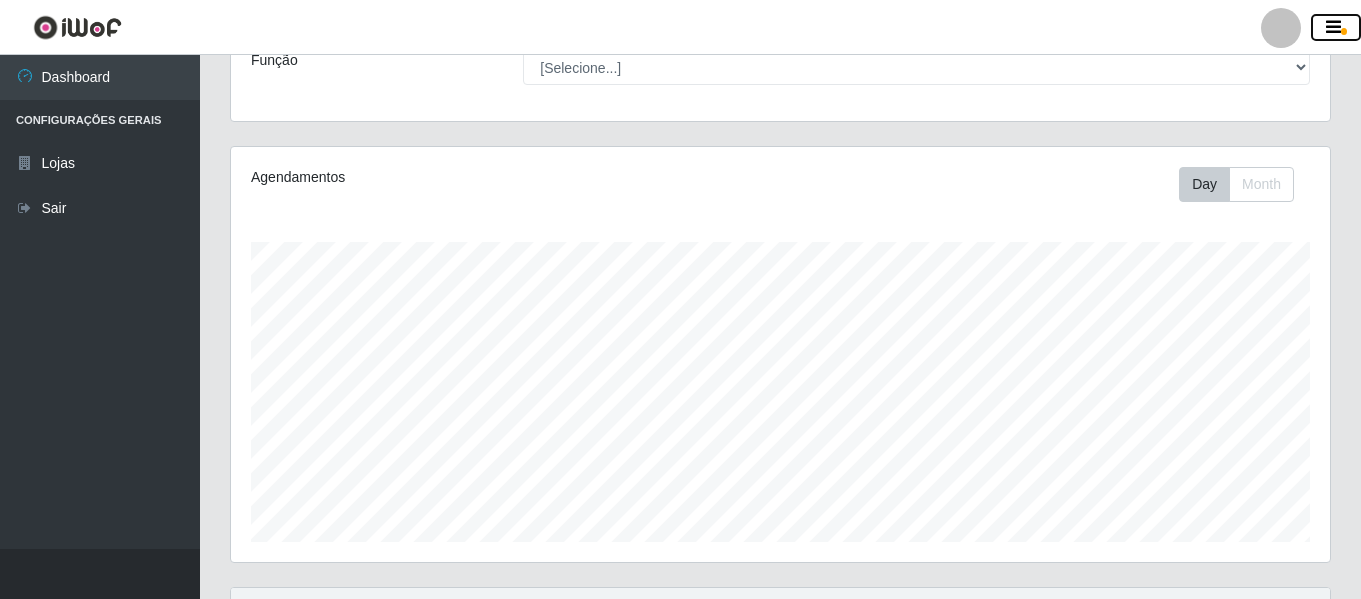 click at bounding box center [1333, 28] 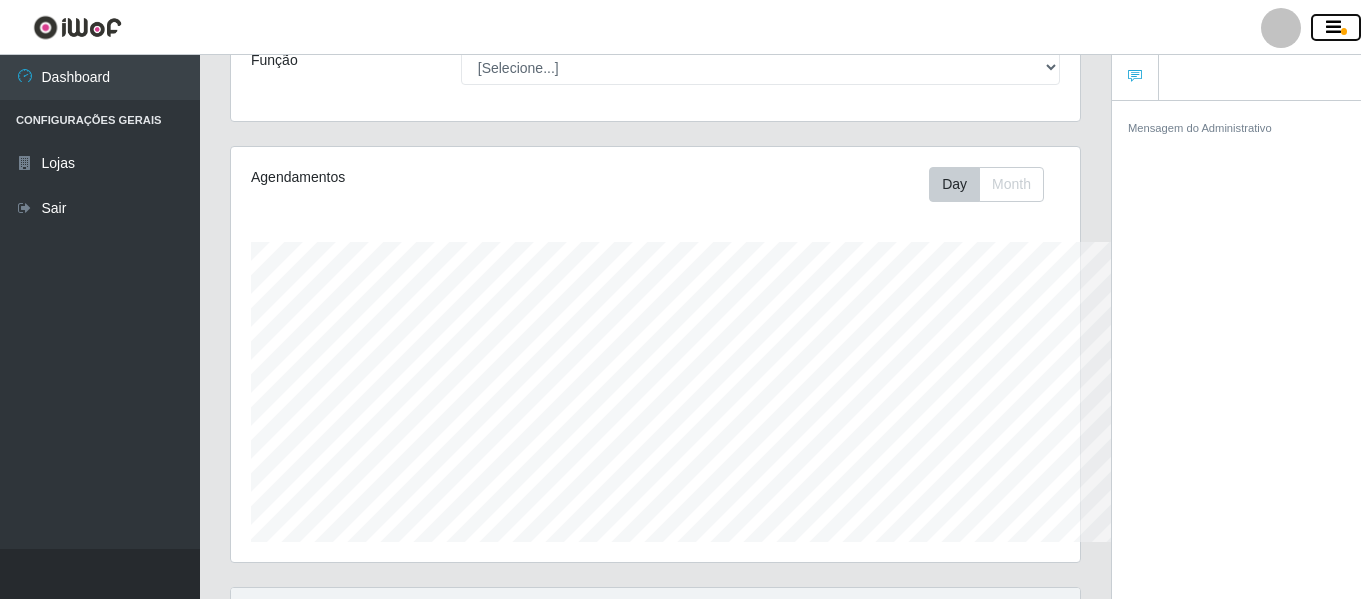 scroll, scrollTop: 415, scrollLeft: 867, axis: both 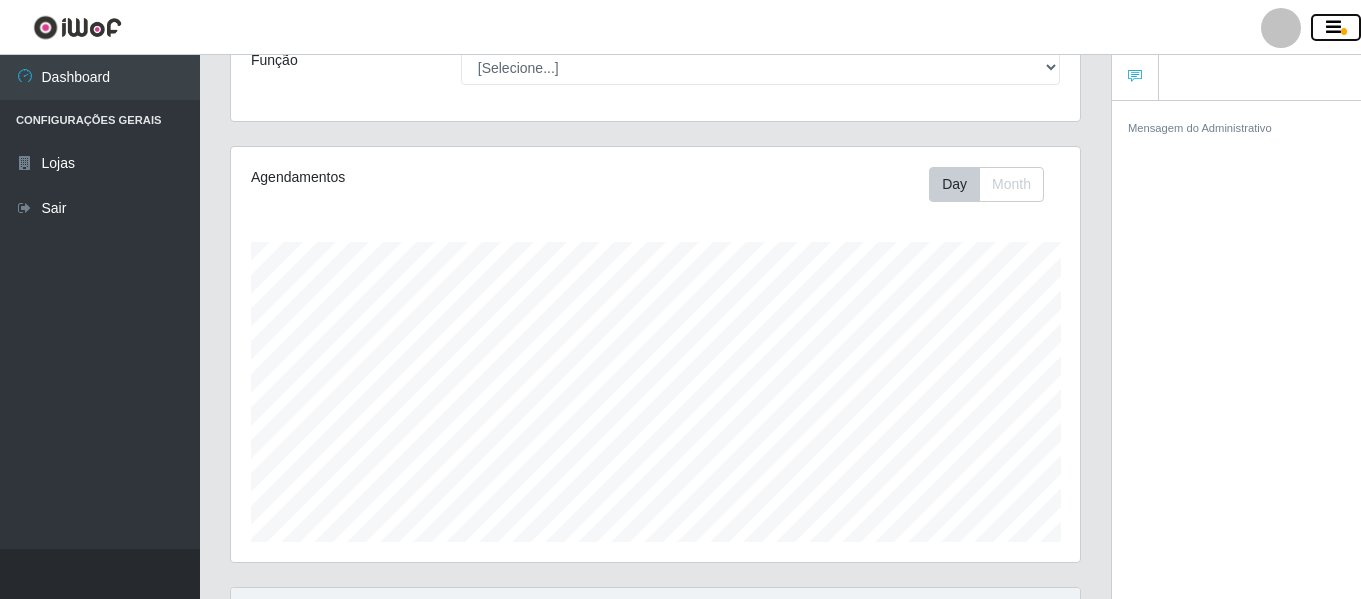 click at bounding box center (1333, 28) 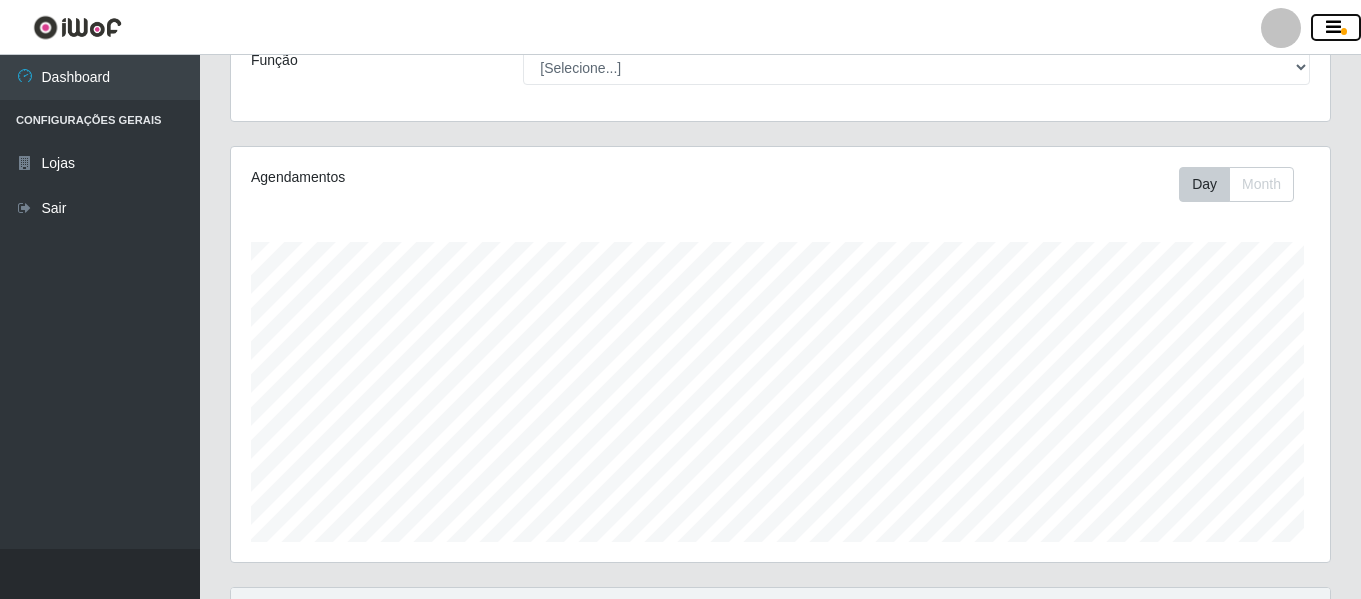 scroll, scrollTop: 999585, scrollLeft: 998901, axis: both 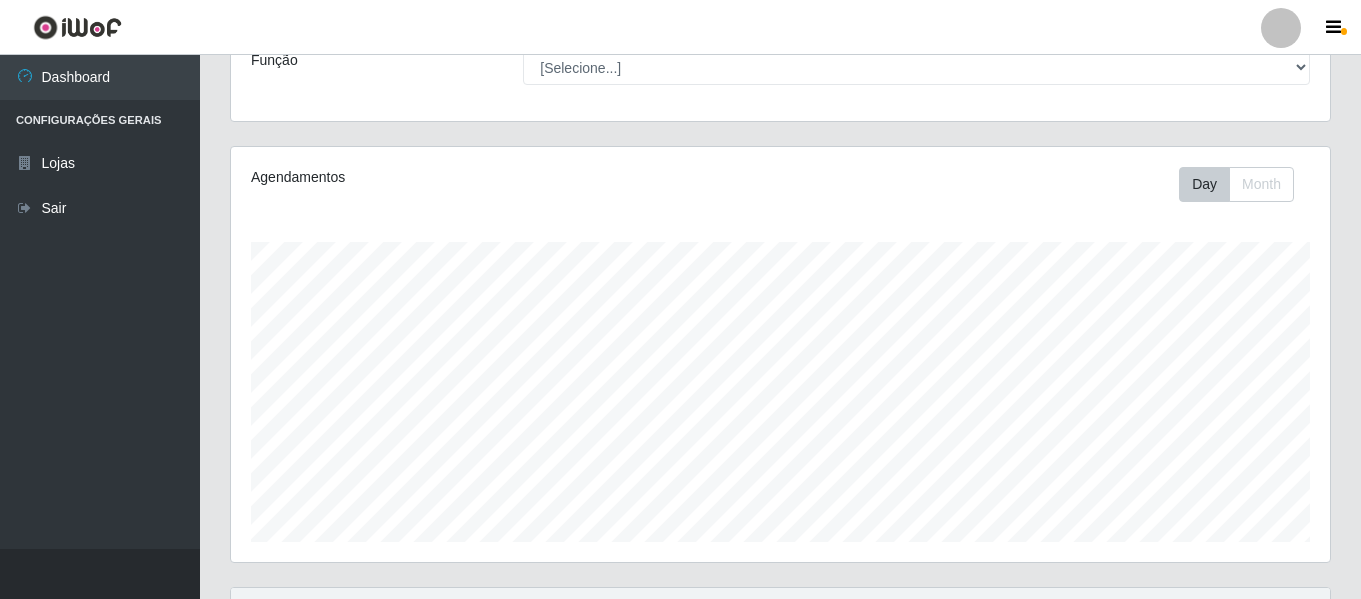 click at bounding box center [1281, 28] 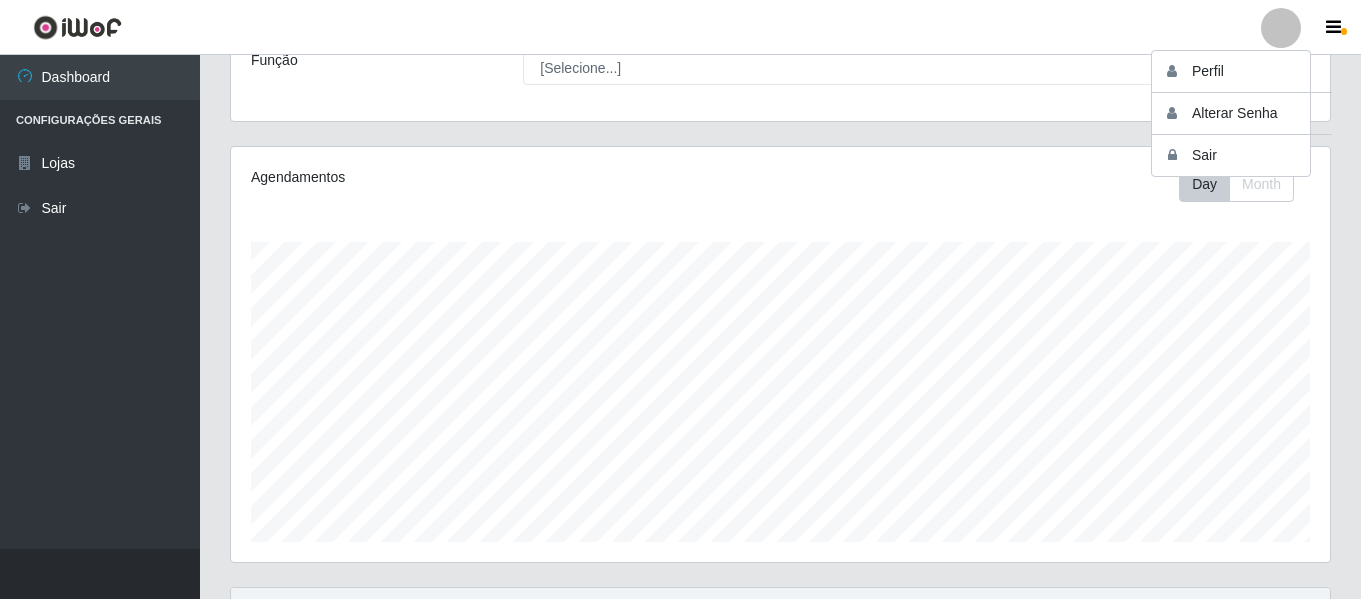 click on "Agendamentos Day Month 01/08 Agendamentos 114" at bounding box center [780, 354] 